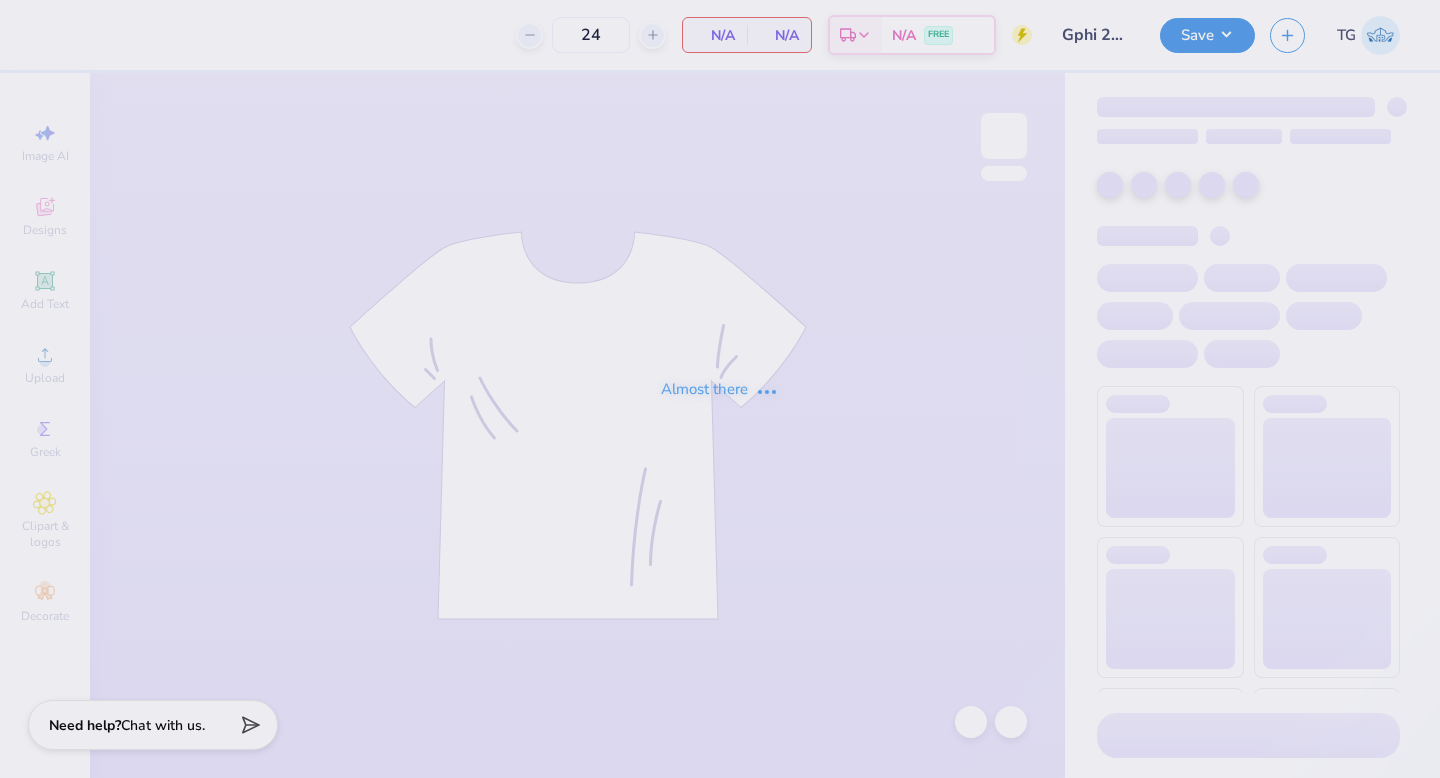 scroll, scrollTop: 0, scrollLeft: 0, axis: both 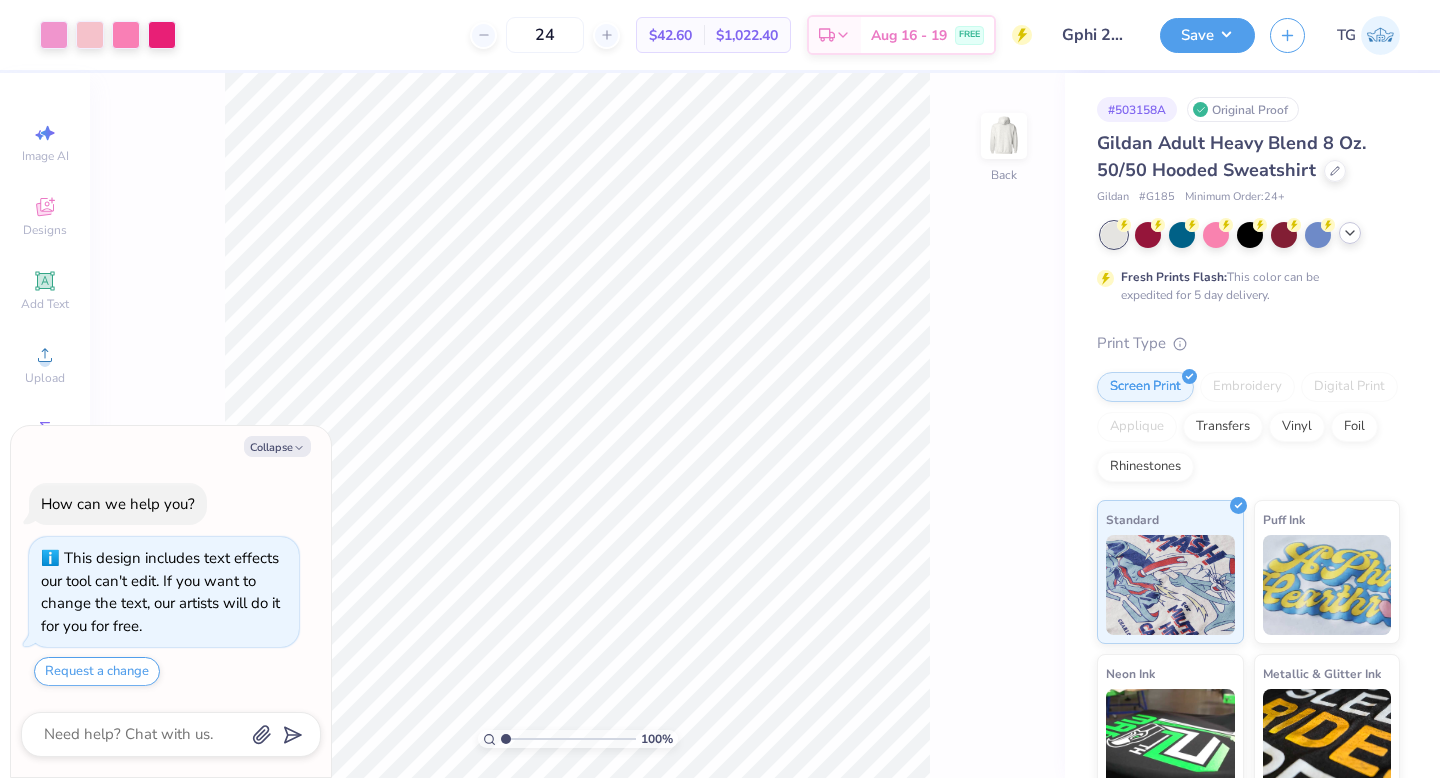 click at bounding box center (1350, 233) 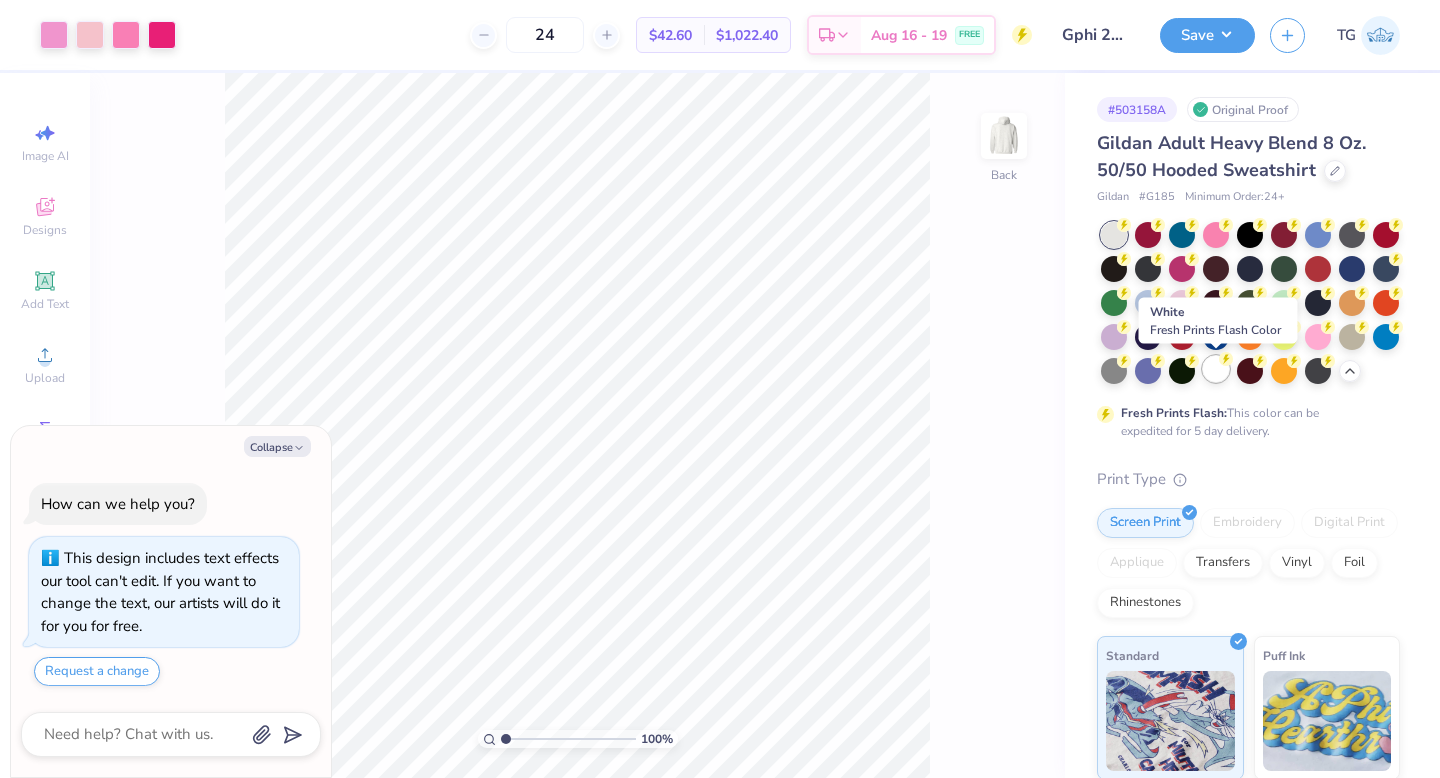 click at bounding box center (1216, 369) 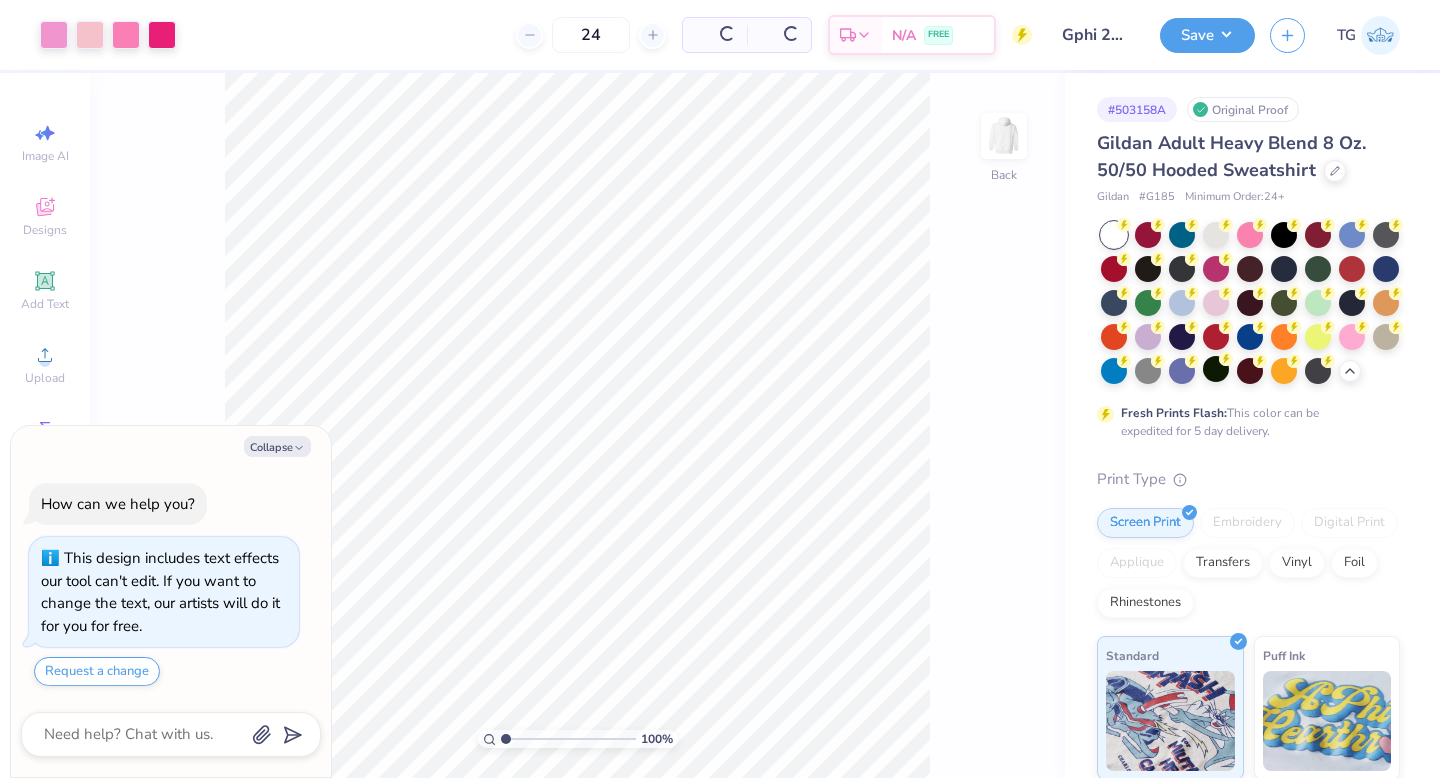 type on "x" 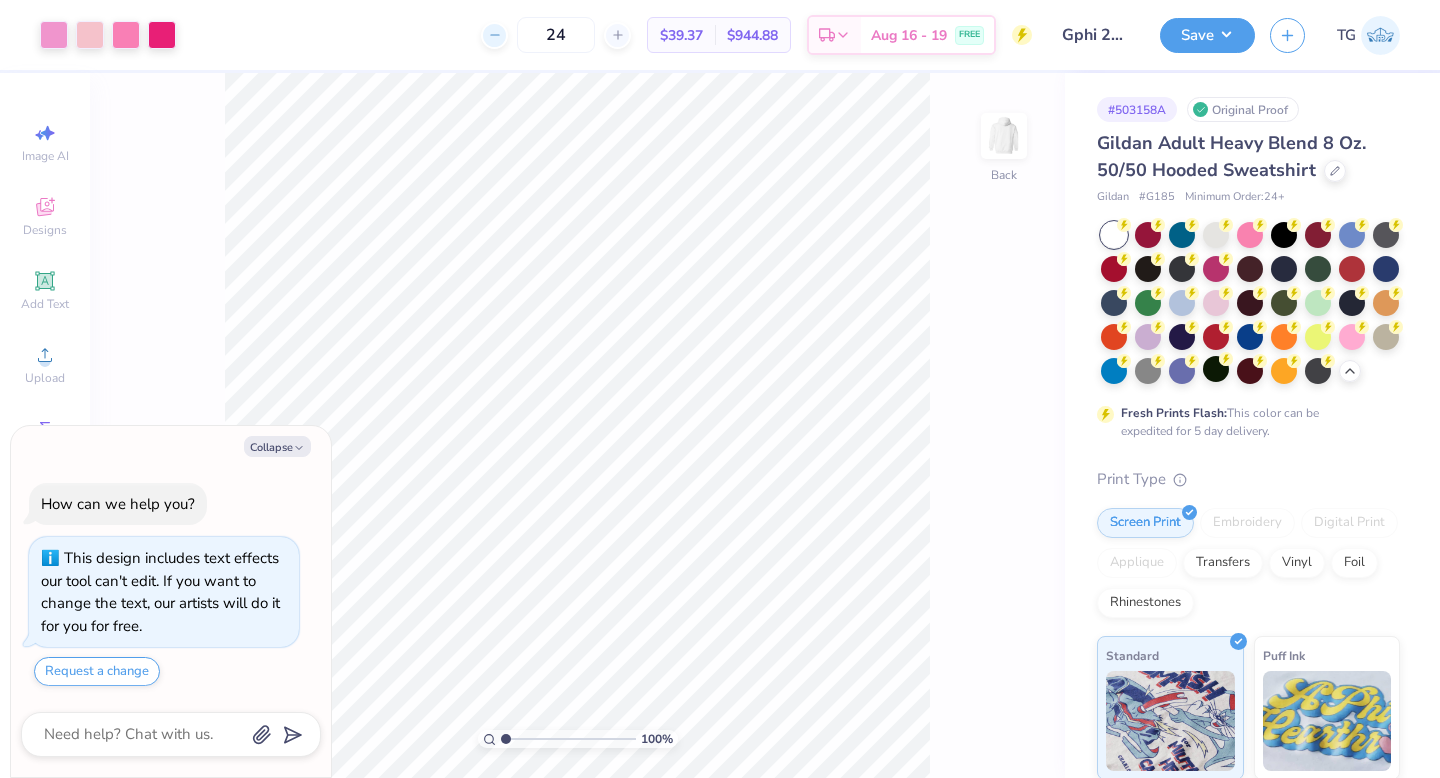 drag, startPoint x: 542, startPoint y: 40, endPoint x: 493, endPoint y: 38, distance: 49.0408 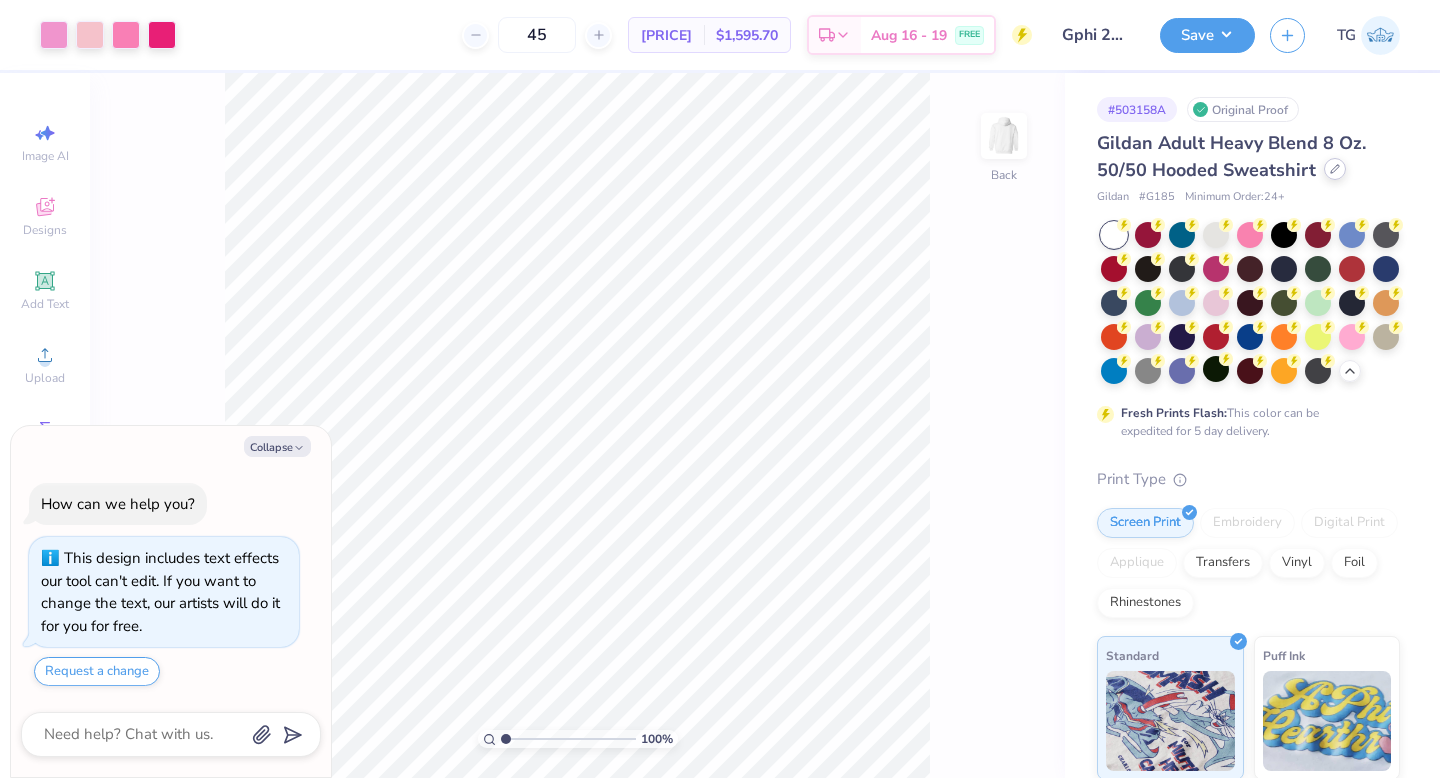 type on "45" 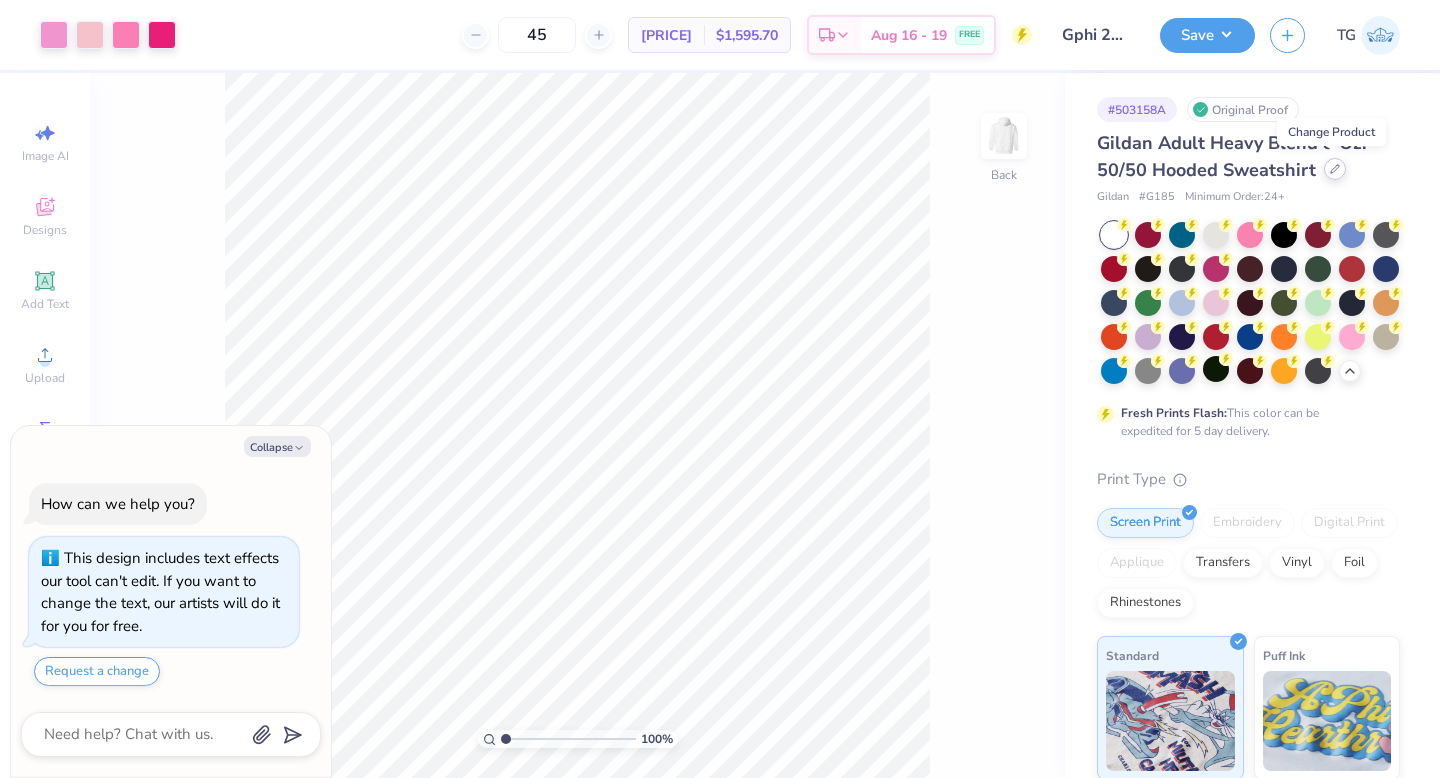 click at bounding box center [1335, 169] 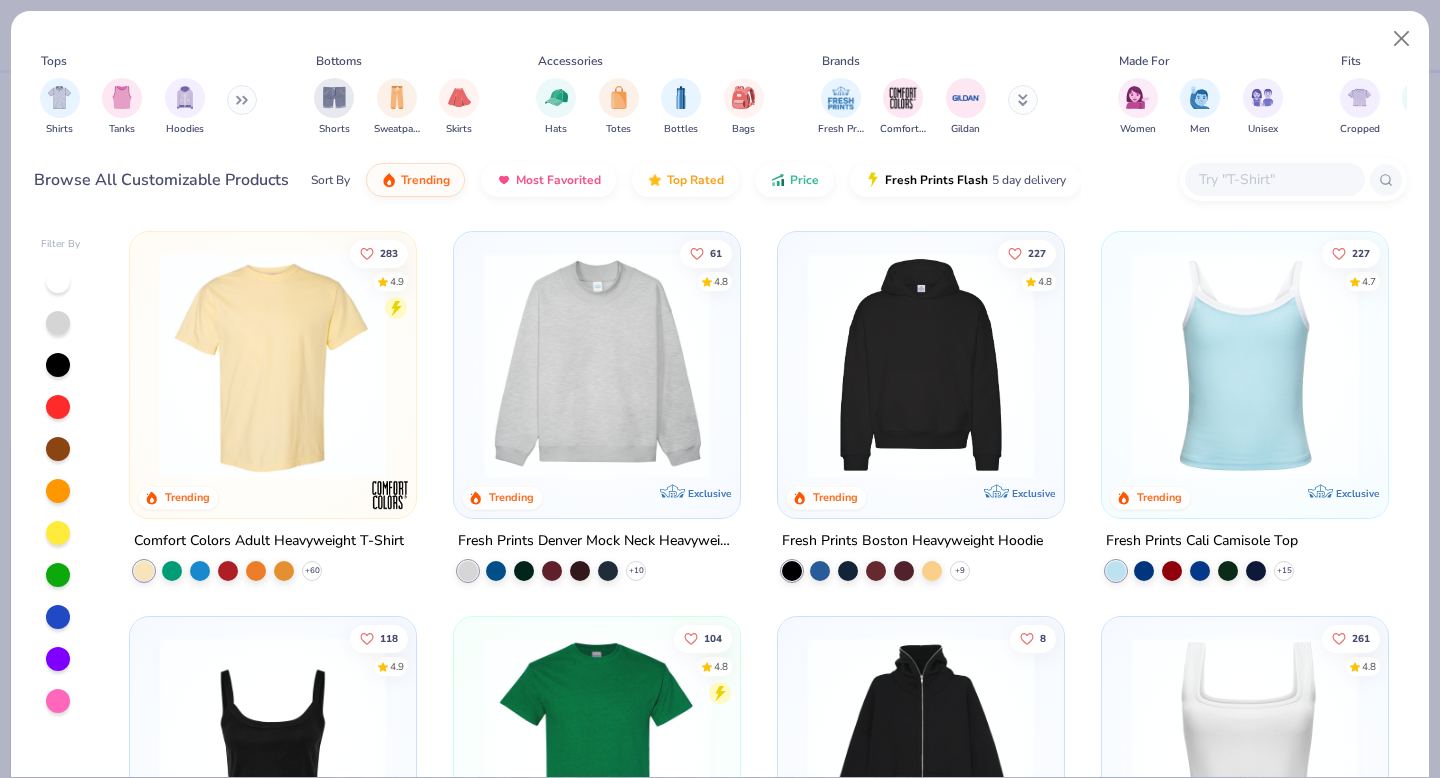type on "x" 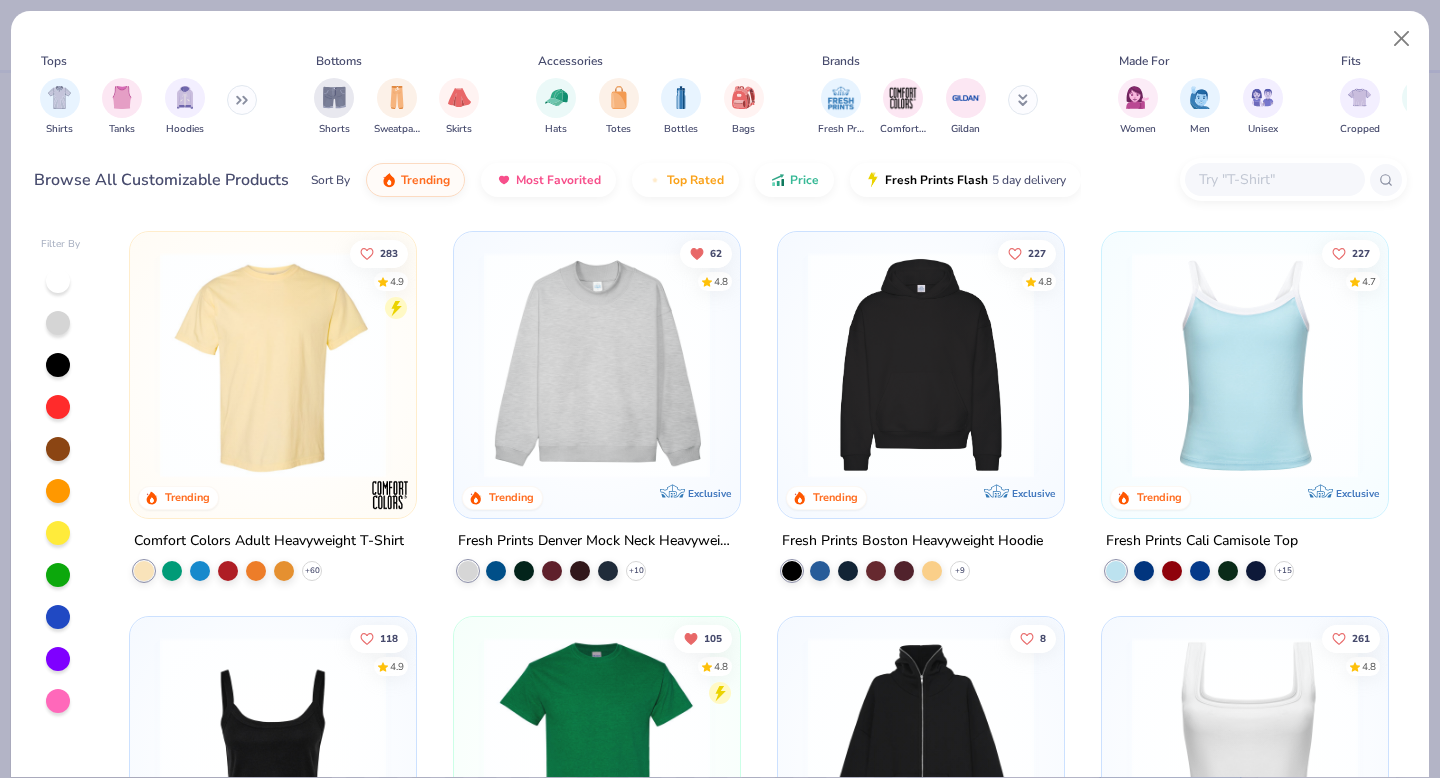 scroll, scrollTop: 6, scrollLeft: 0, axis: vertical 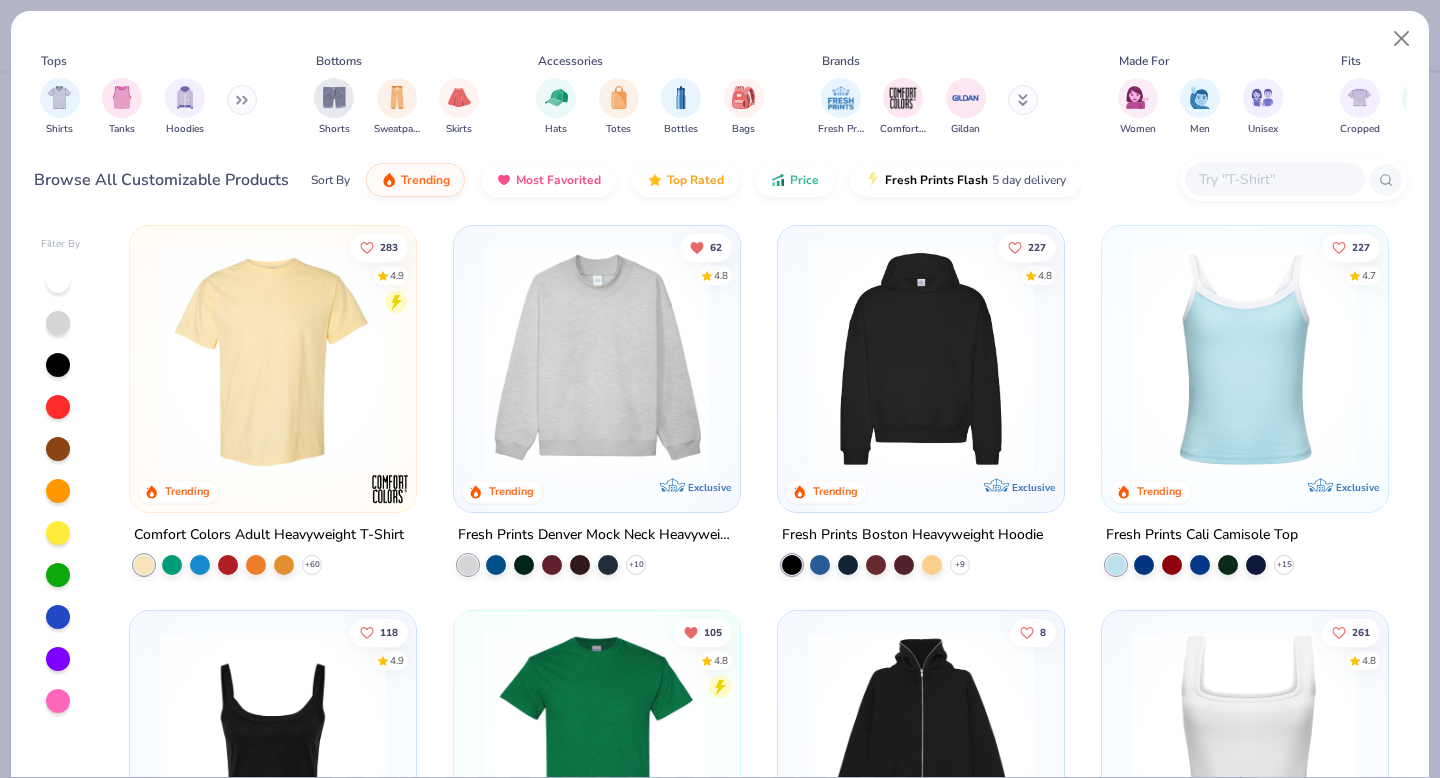 click at bounding box center [1274, 179] 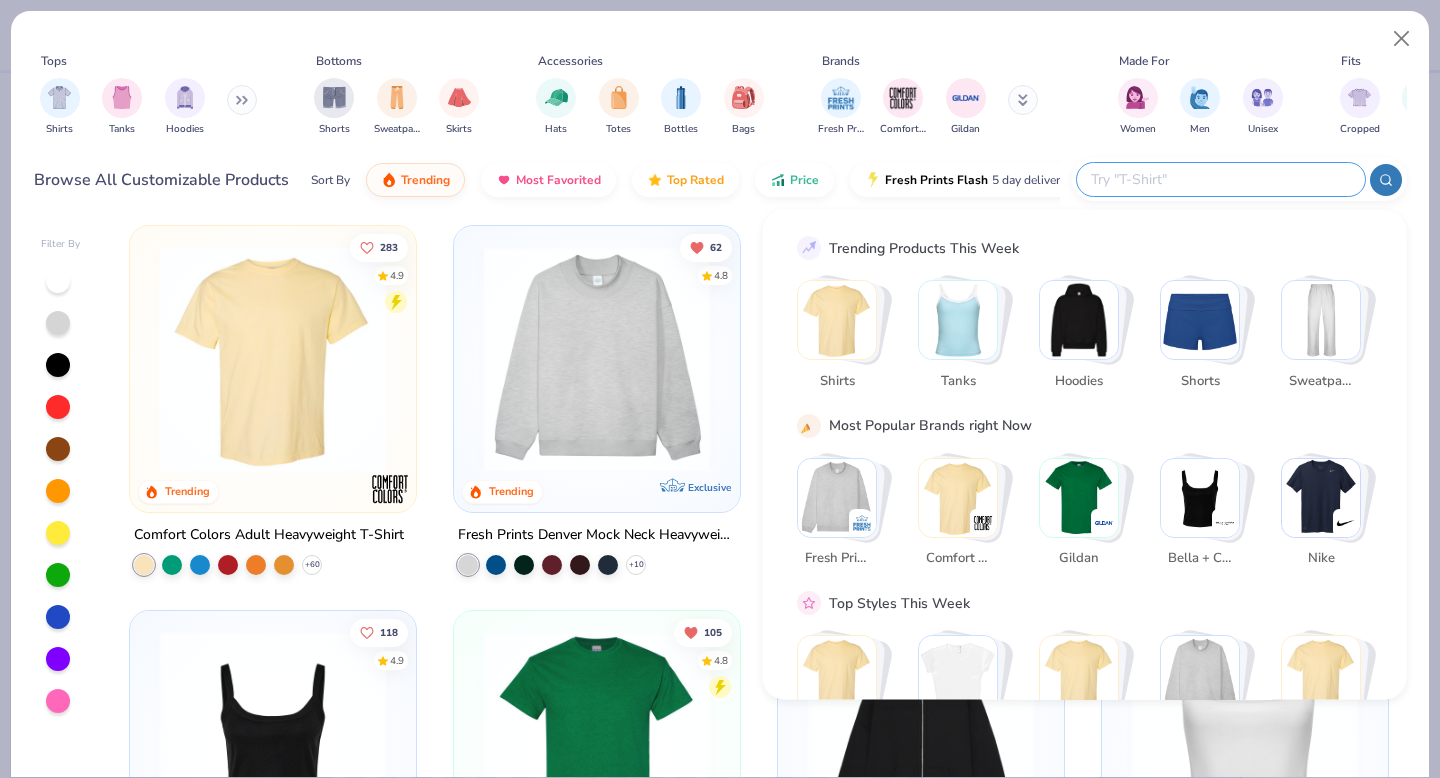 type on "j" 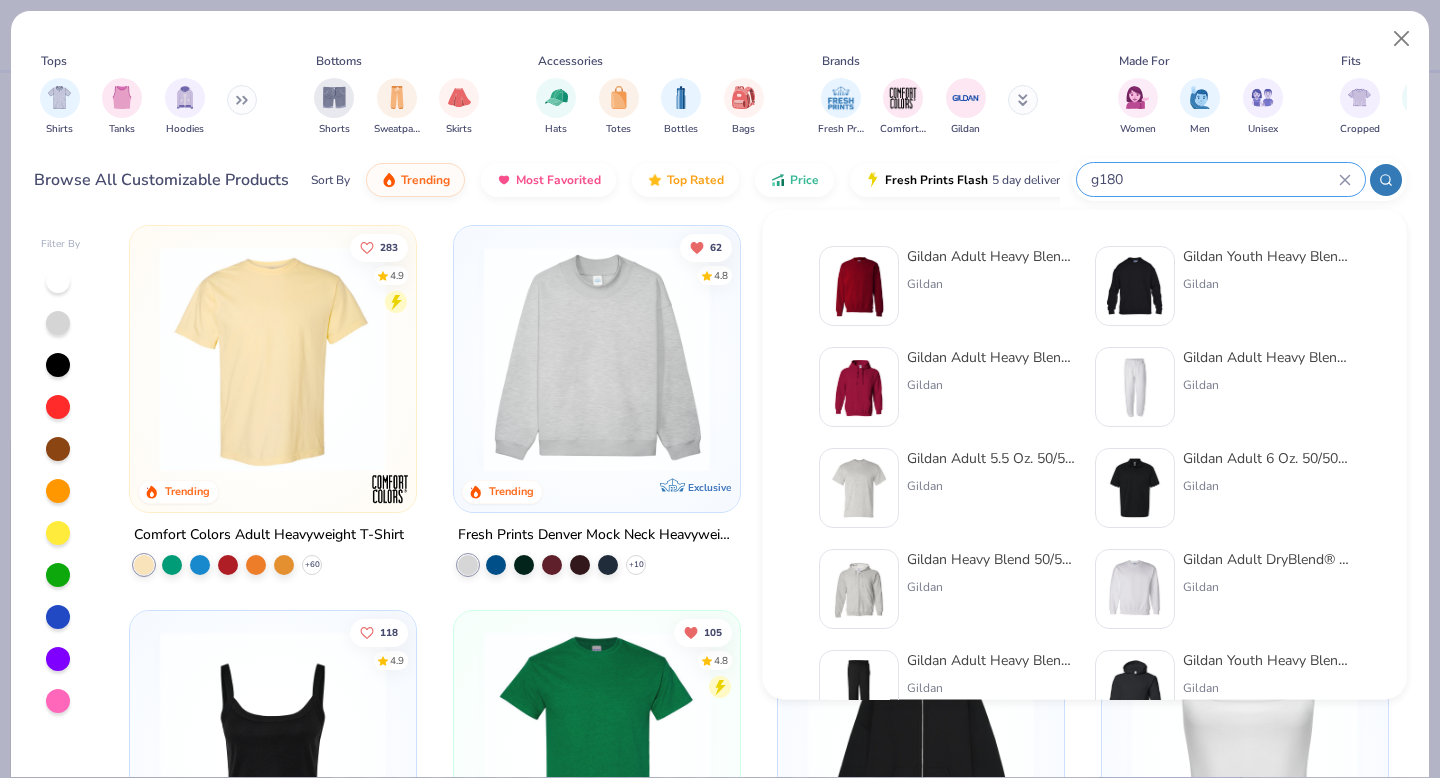 type on "g180" 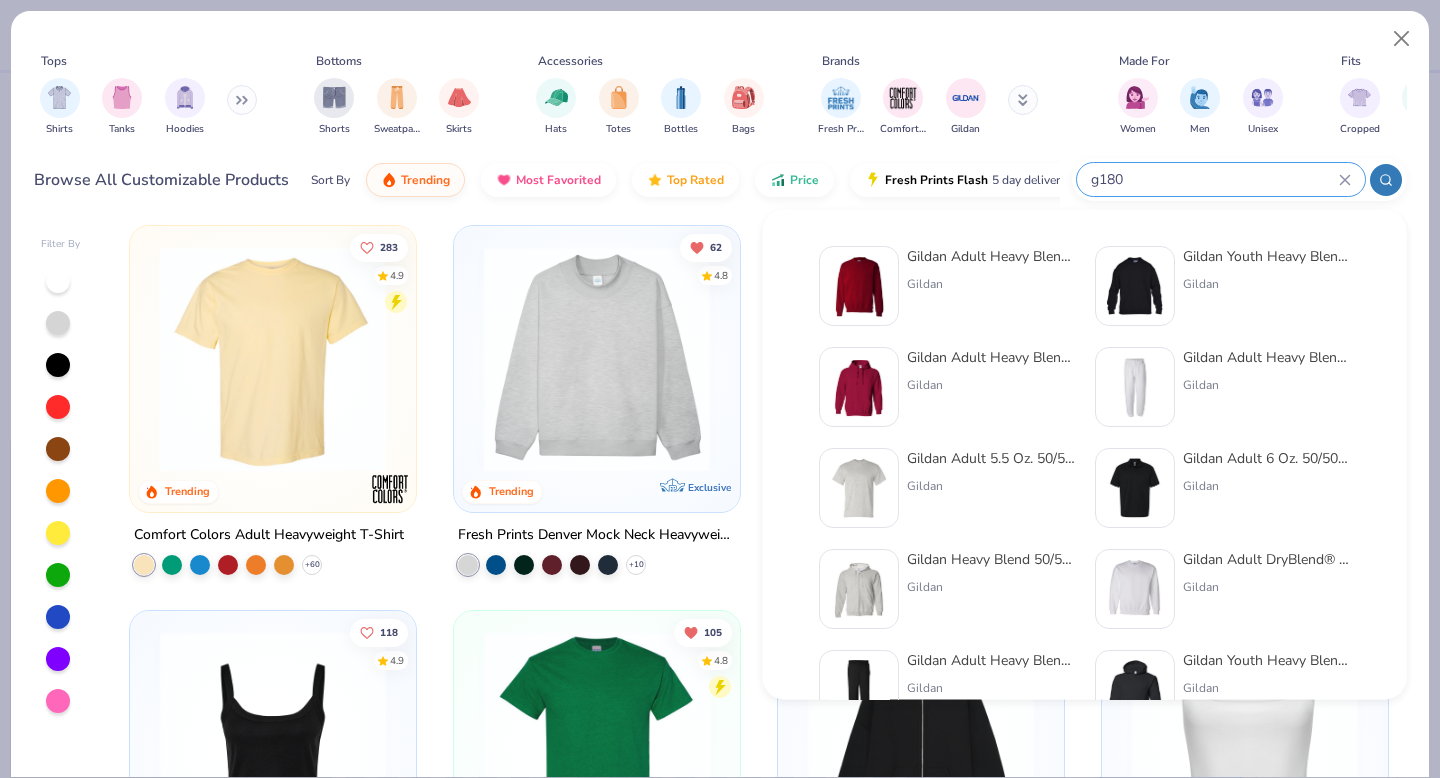 click on "Gildan Adult Heavy Blend Adult 8 Oz. 50/50 Fleece Crew Gildan Gildan Youth Heavy Blend 8 Oz. 50/50 Fleece Crew Gildan Gildan Adult Heavy Blend 8 Oz. 50/50 Hooded Sweatshirt Gildan Gildan Adult Heavy Blend Adult 8 Oz. 50/50 Sweatpants Gildan Gildan Adult 5.5 Oz. 50/50 T-Shirt Gildan Gildan Adult 6 Oz. 50/50 Jersey Polo Gildan Gildan Heavy Blend 50/50 Full-Zip Hooded Sweatshirt Gildan Gildan Adult DryBlend® 50/50 Fleece Crew Gildan Gildan Adult Heavy Blend™ Adult 50/50 Open-Bottom Sweatpant Gildan Gildan Youth Heavy Blend™ 8 oz., 50/50 Hooded Sweatshirt Gildan Gildan Youth Heavy Blend™ 8 oz., 50/50 Sweatpants Gildan Gildan Youth 50/50 T-Shirt Gildan Hanes Adult 7.8 Oz. Ecosmart 50/50 Full-Zip Hood Hanes Los Angeles Apparel L/S Grmnt Dye Crew Neck 6.5oz Los Angeles Apparel Los Angeles Apparel SS Grmnt Dye Crew Neck 6.5oz Los Angeles Apparel LA Apparel S/S Mineral Wash Crew 6.5oz LA Apparel" at bounding box center (1085, 455) 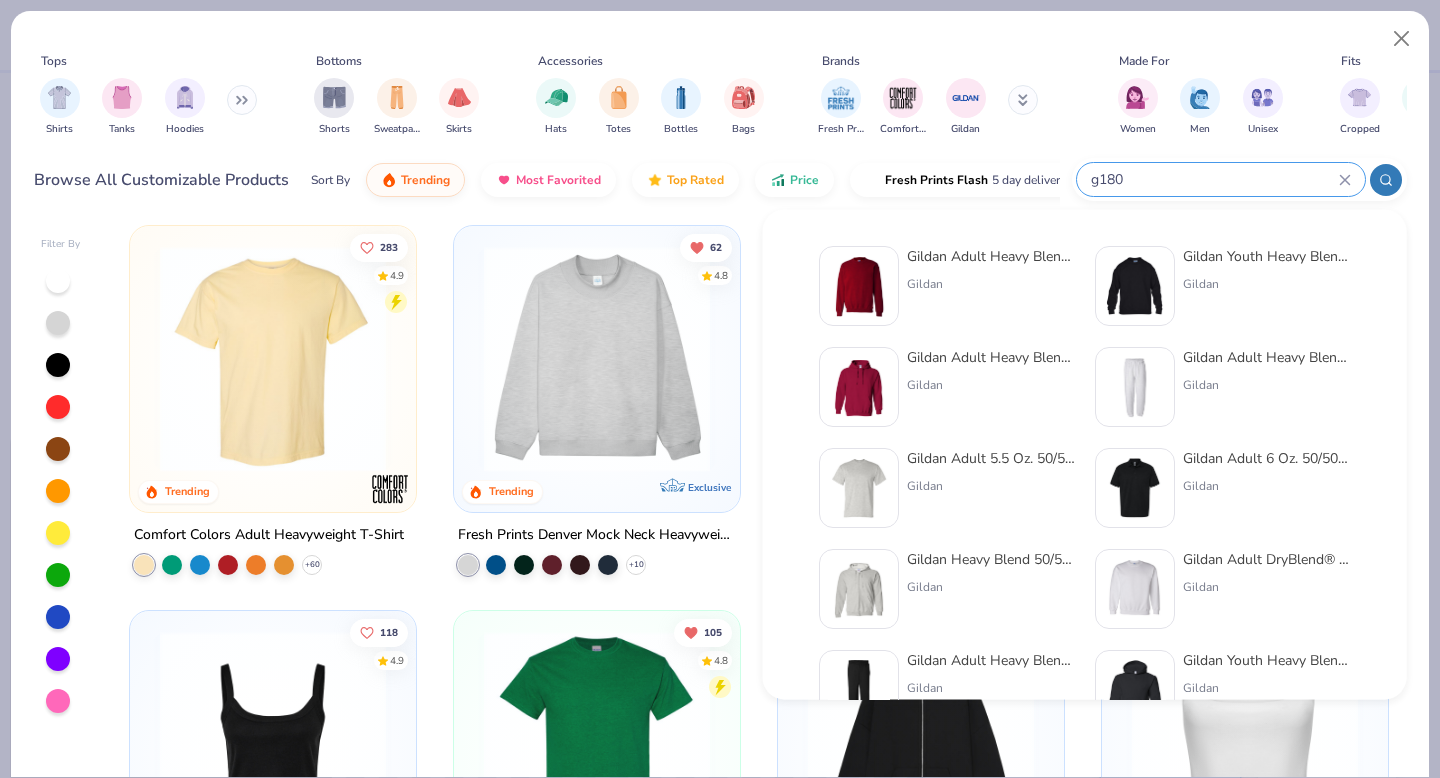 click on "Gildan Adult Heavy Blend Adult 8 Oz. 50/50 Fleece Crew" at bounding box center (991, 256) 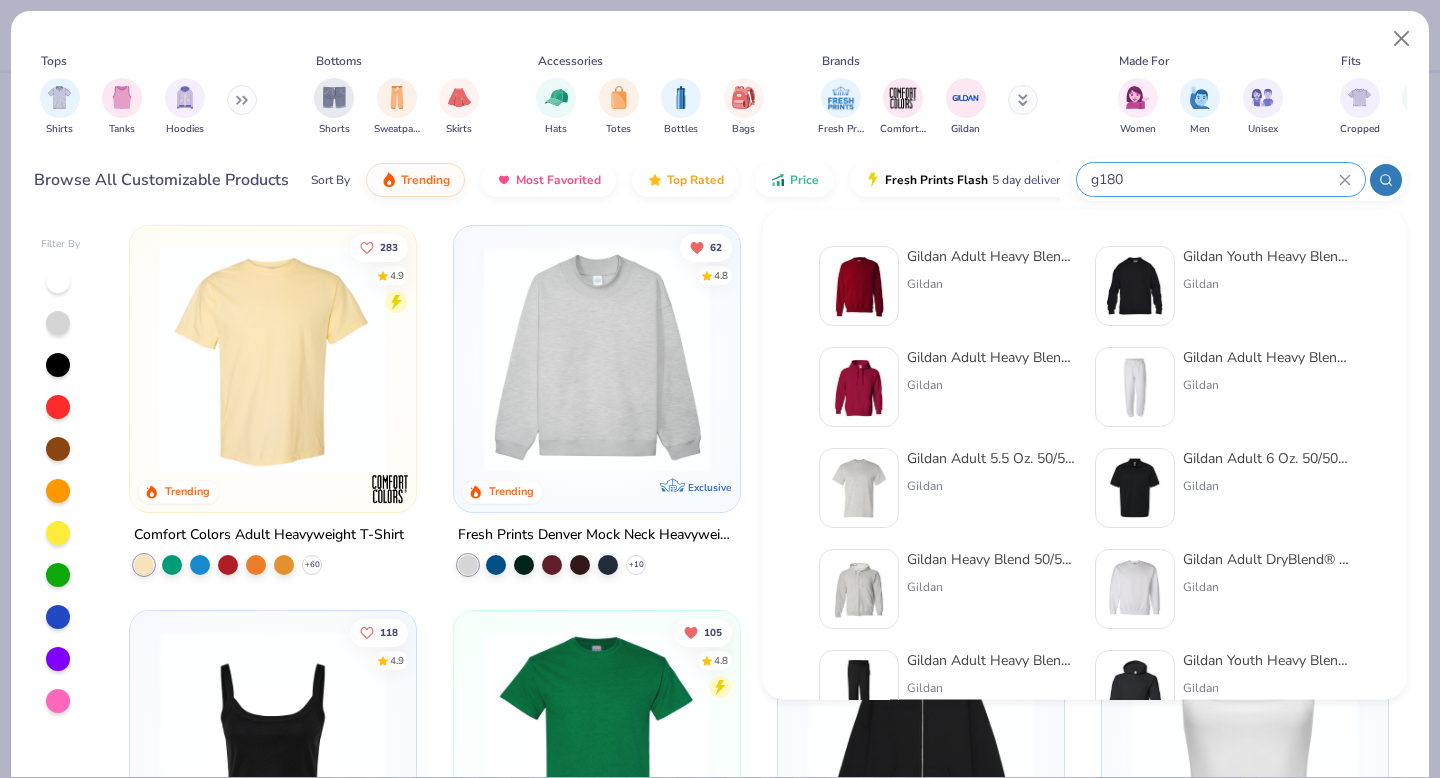 type 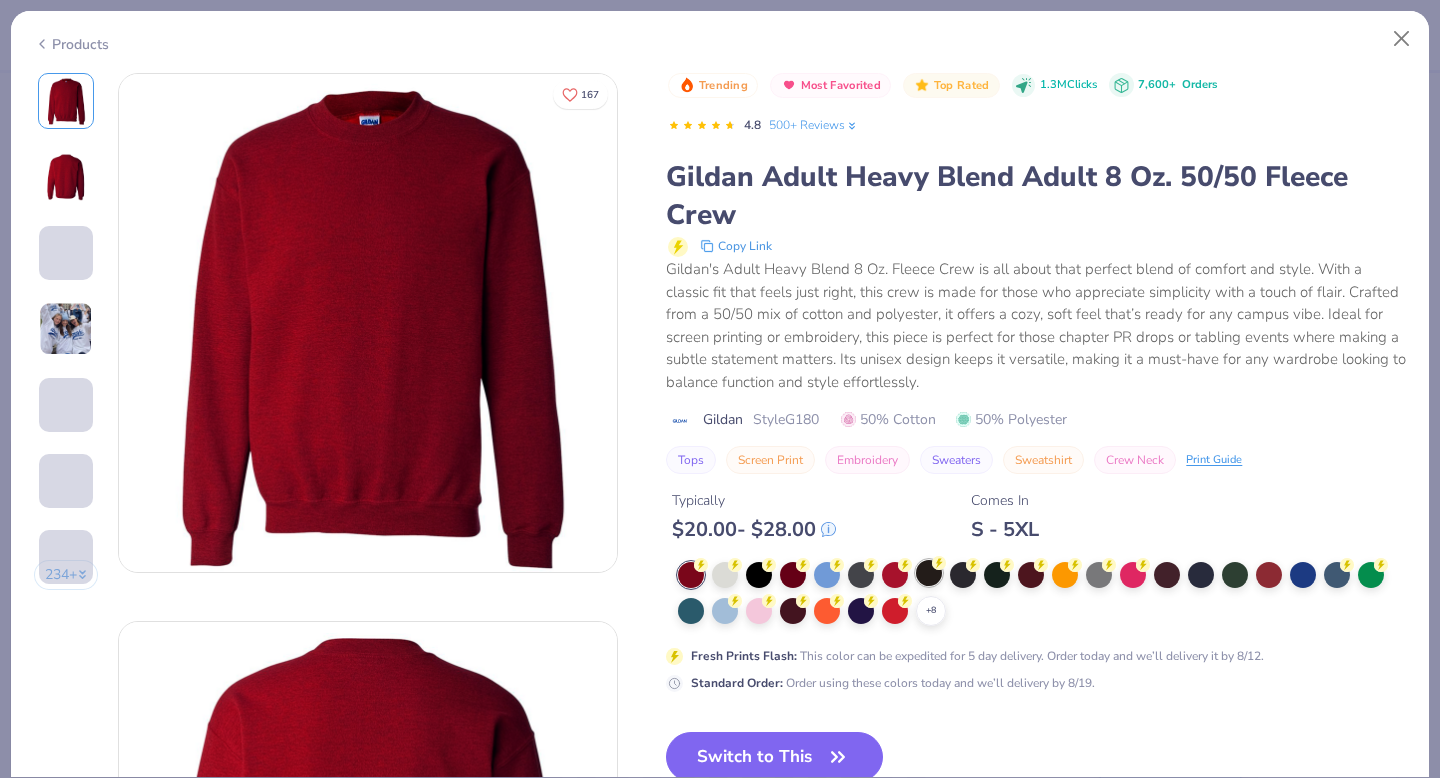 scroll, scrollTop: 45, scrollLeft: 0, axis: vertical 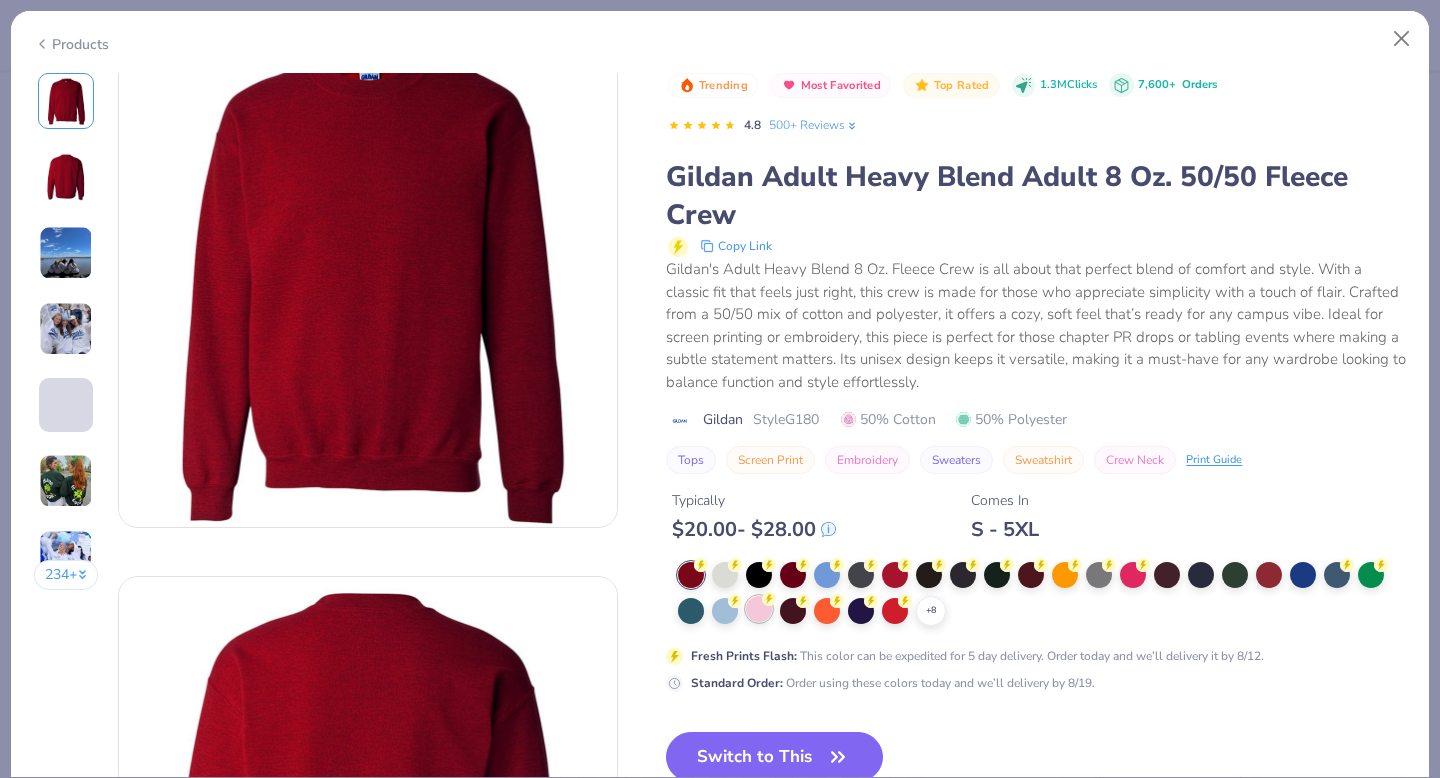 click at bounding box center (759, 609) 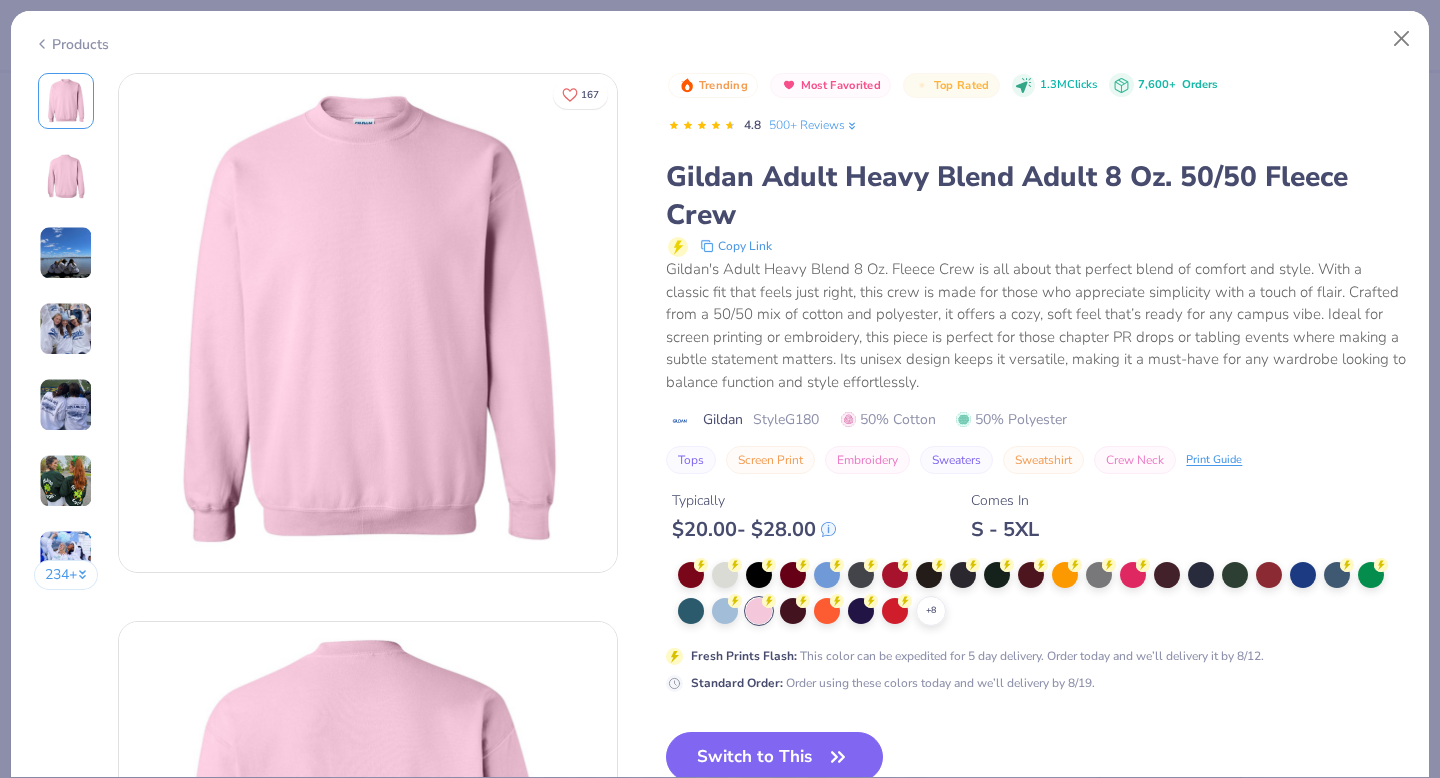 scroll, scrollTop: 2, scrollLeft: 0, axis: vertical 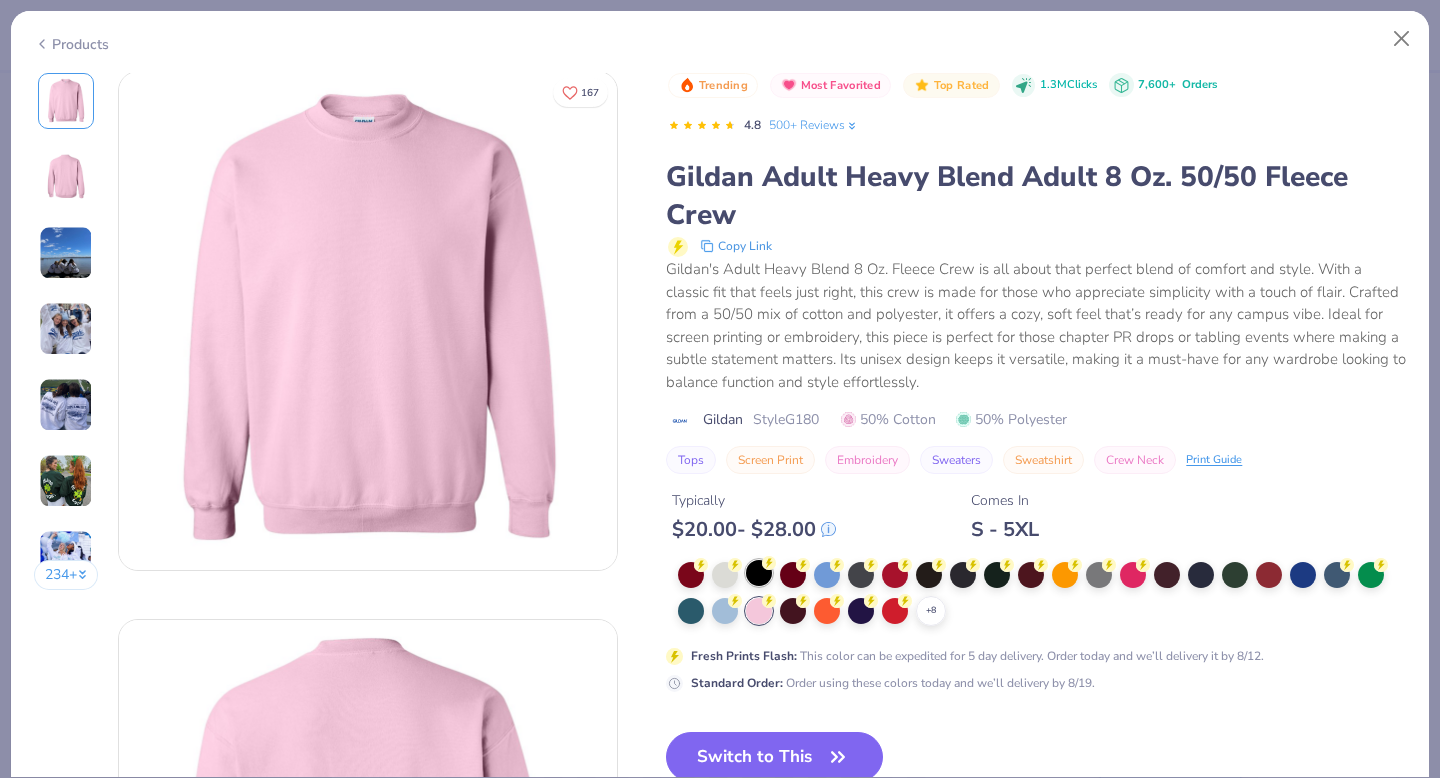 click 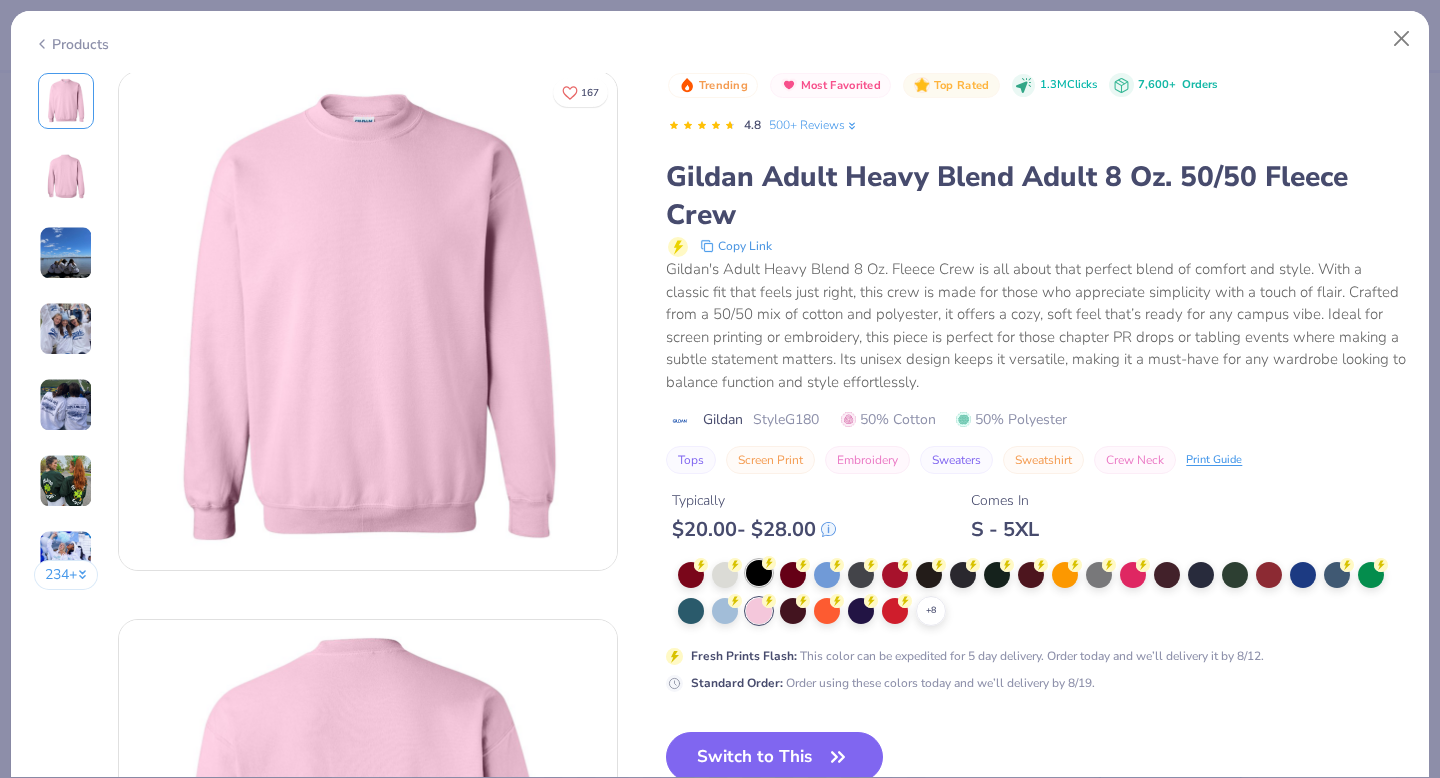click on "Switch to This" at bounding box center [774, 757] 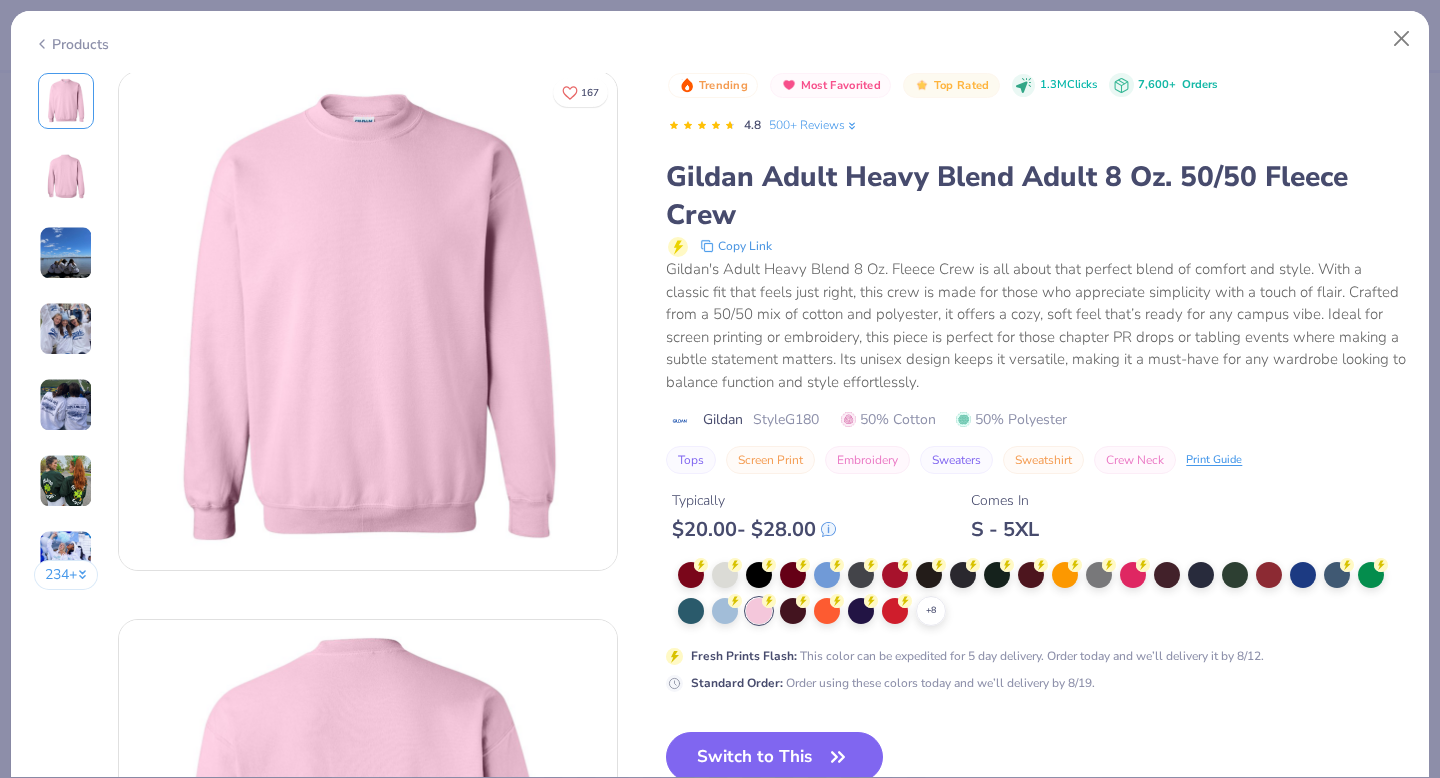 scroll, scrollTop: 0, scrollLeft: 0, axis: both 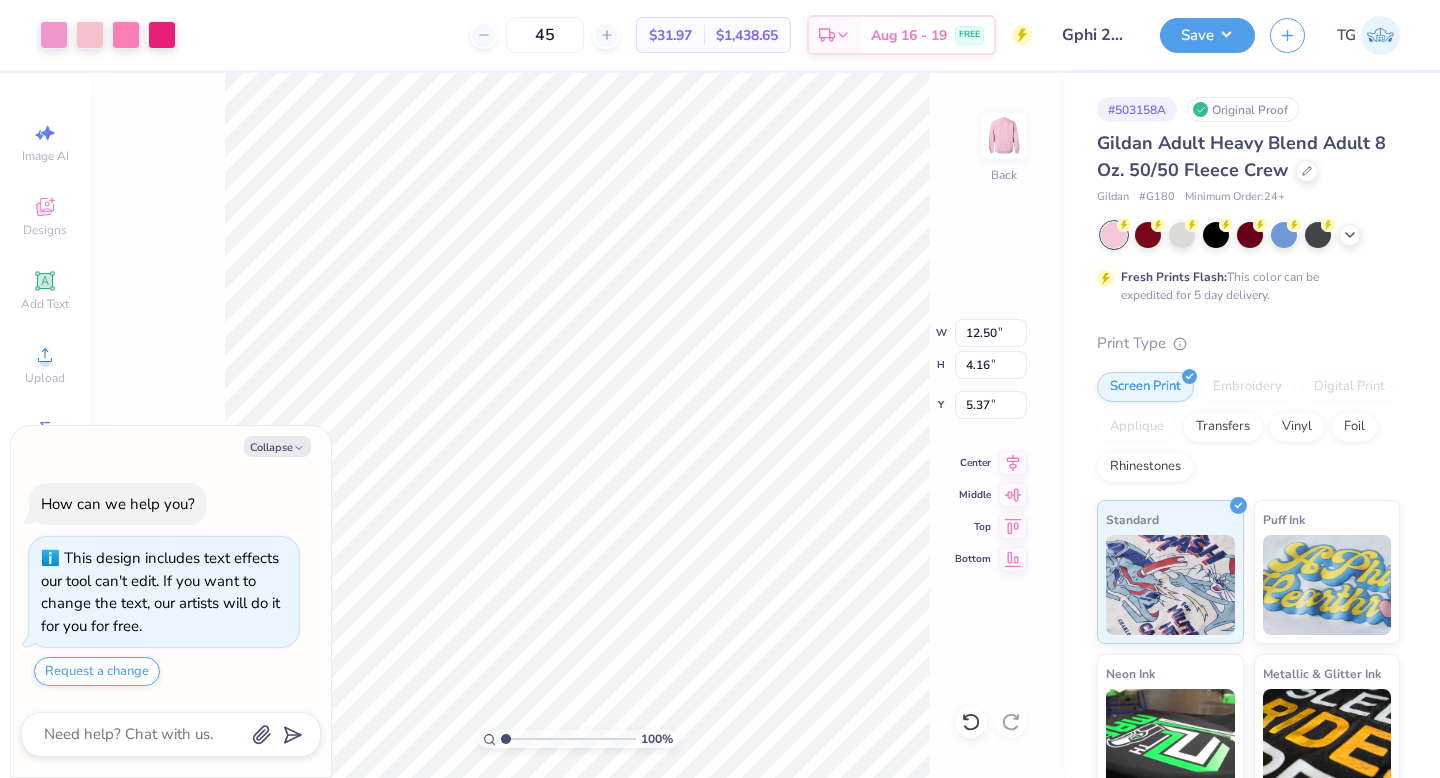 type on "x" 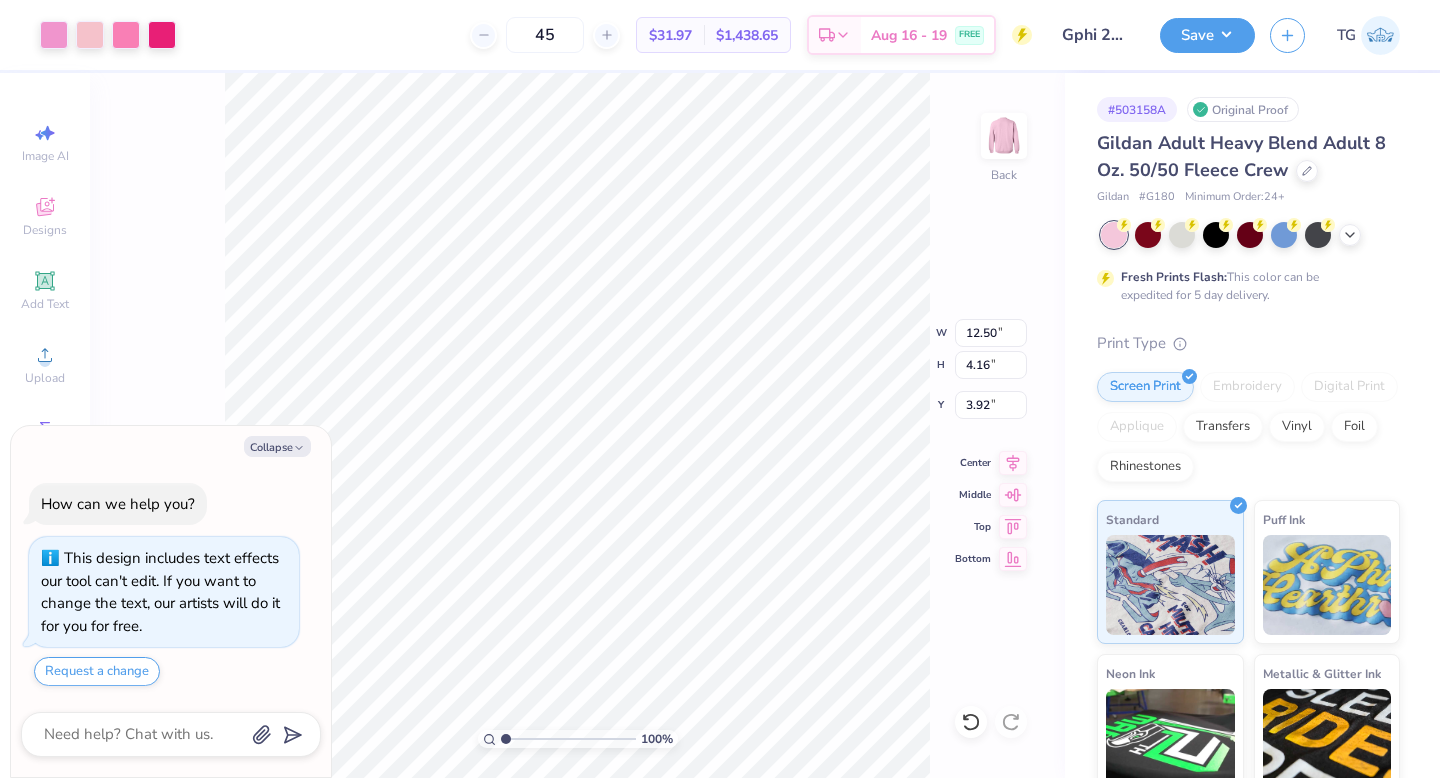 type on "x" 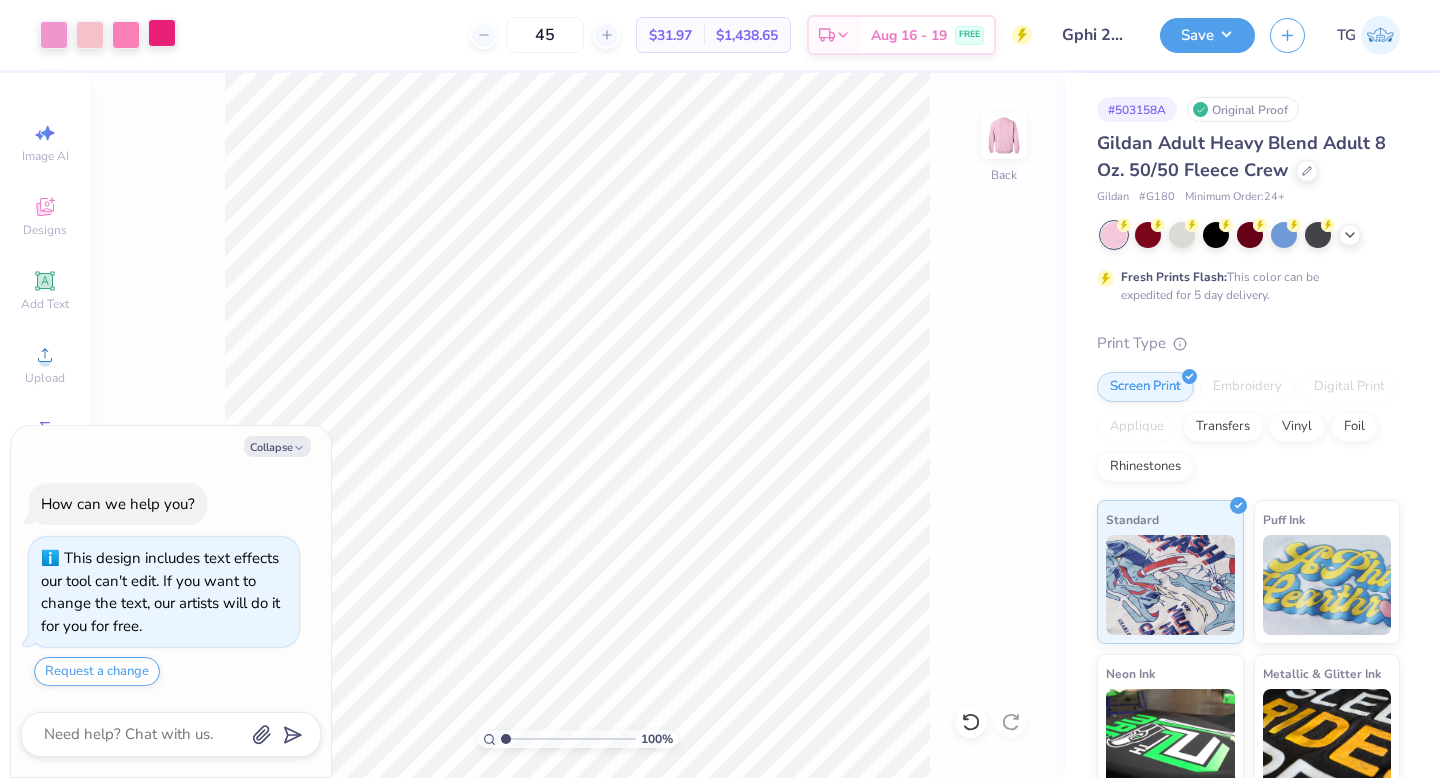 click at bounding box center (162, 33) 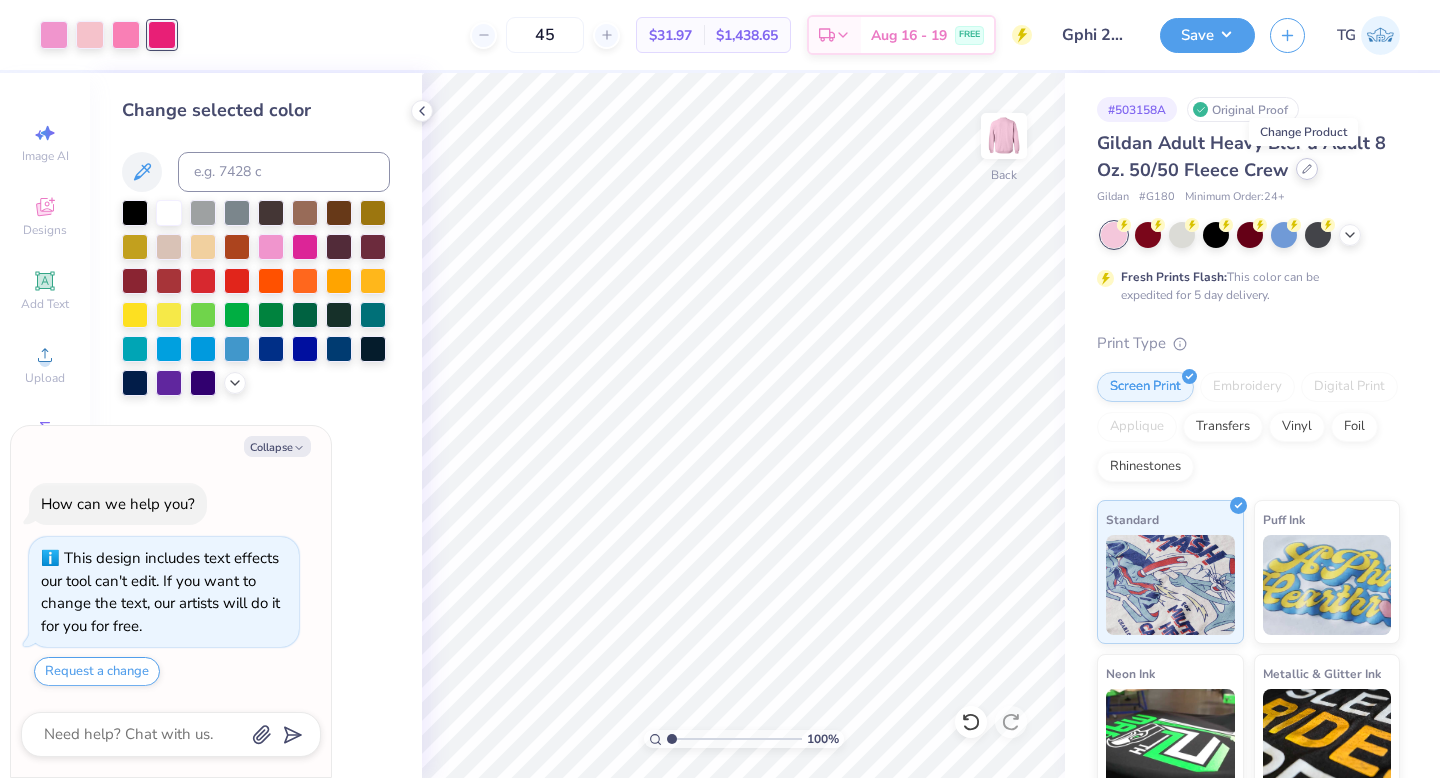 click 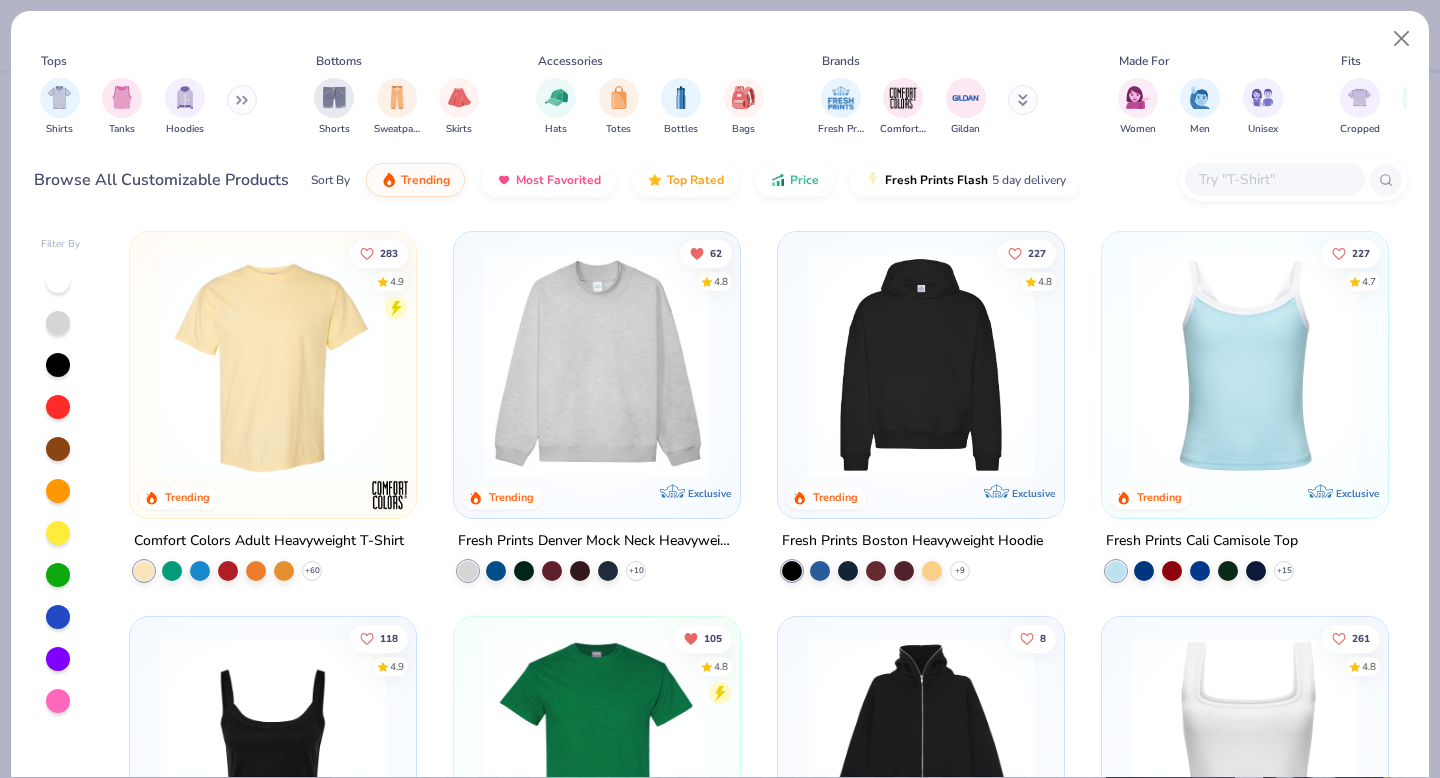 click at bounding box center (1274, 179) 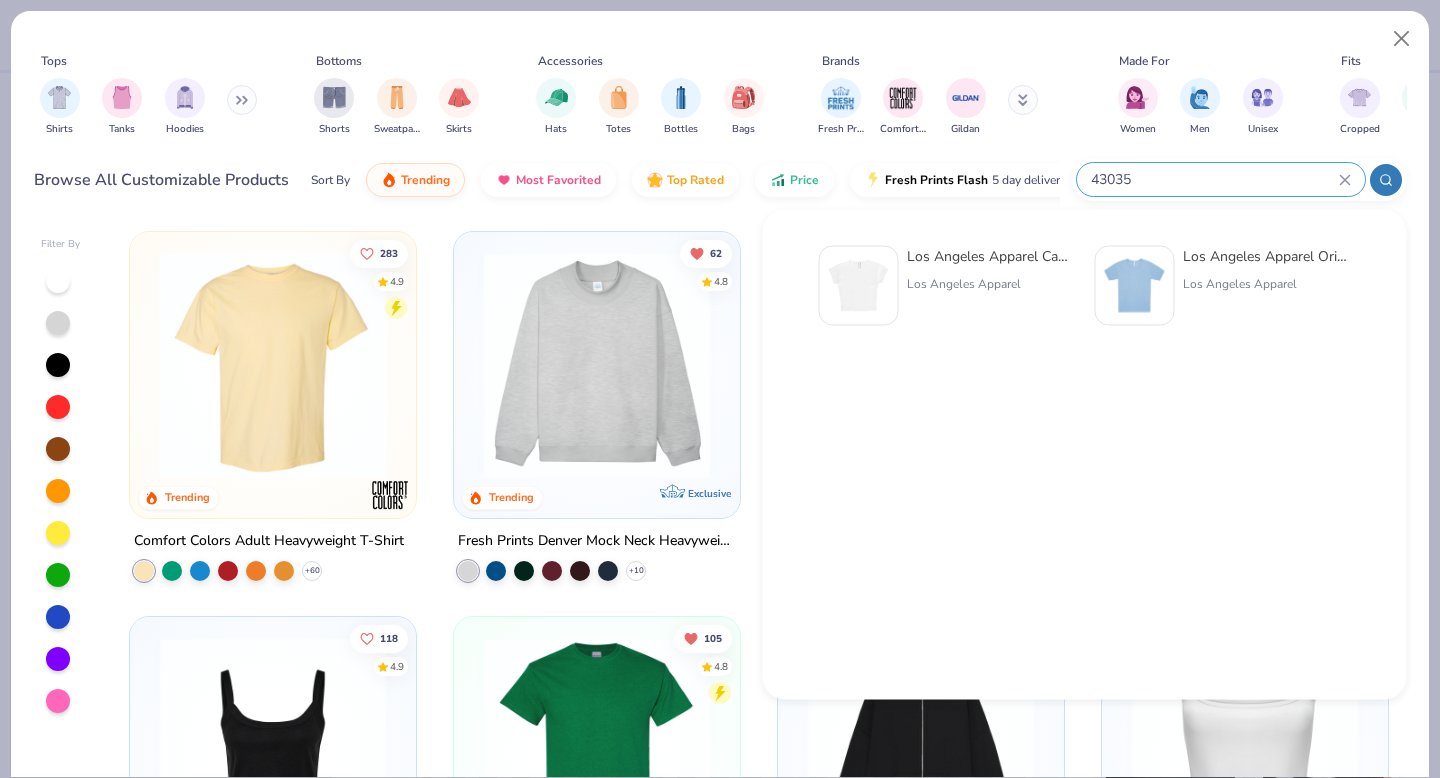 type on "43035" 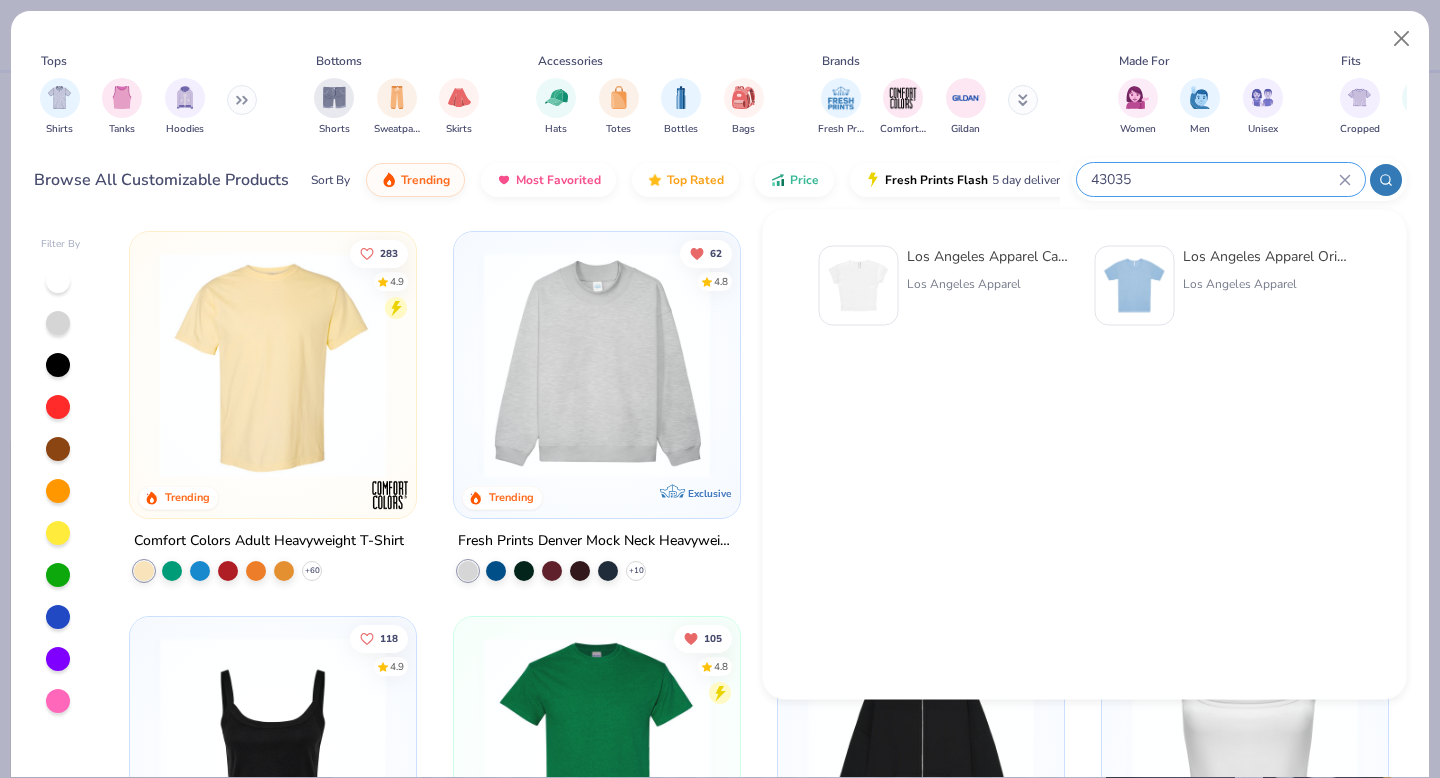click on "Los Angeles Apparel Cap Sleeve Baby Rib Crop Top" at bounding box center (991, 256) 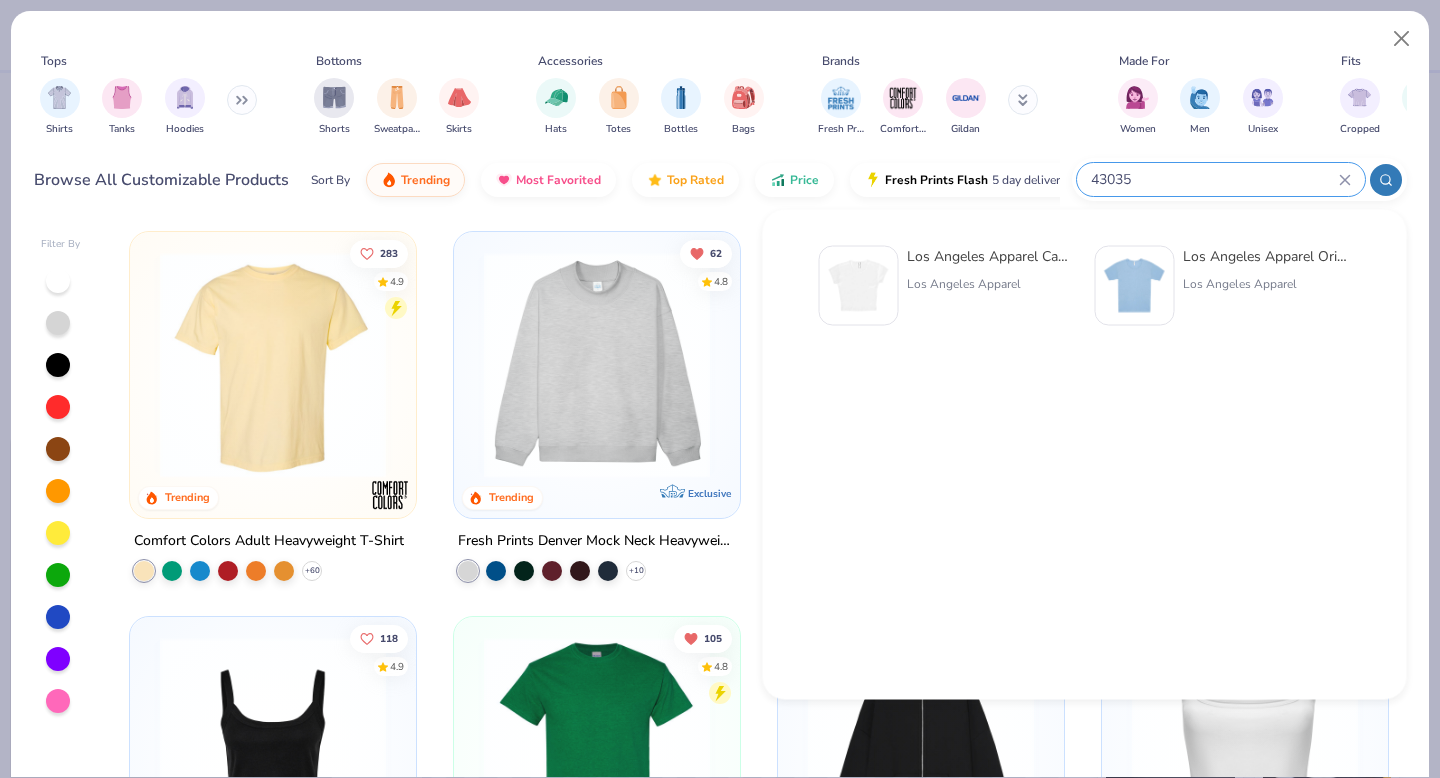 type 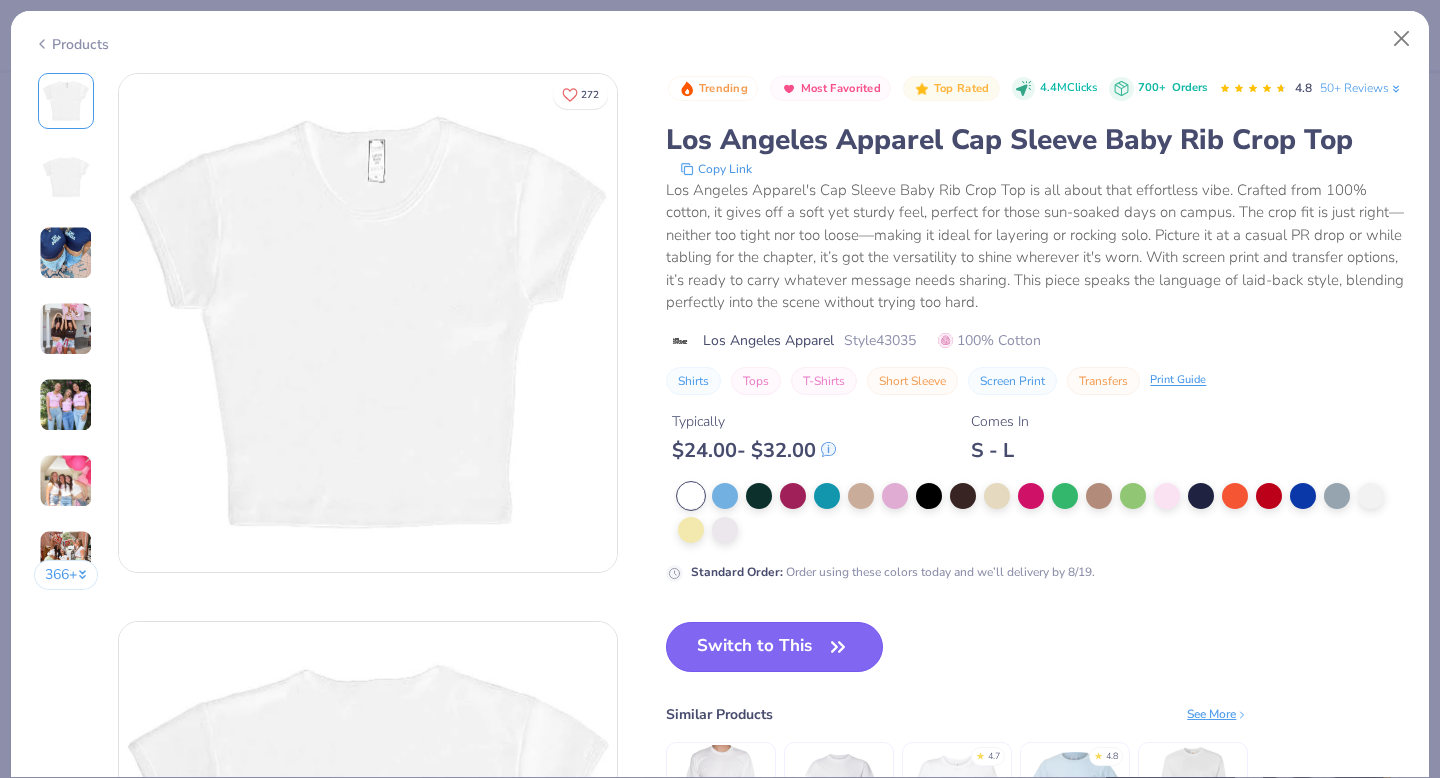 drag, startPoint x: 732, startPoint y: 671, endPoint x: 801, endPoint y: 702, distance: 75.643906 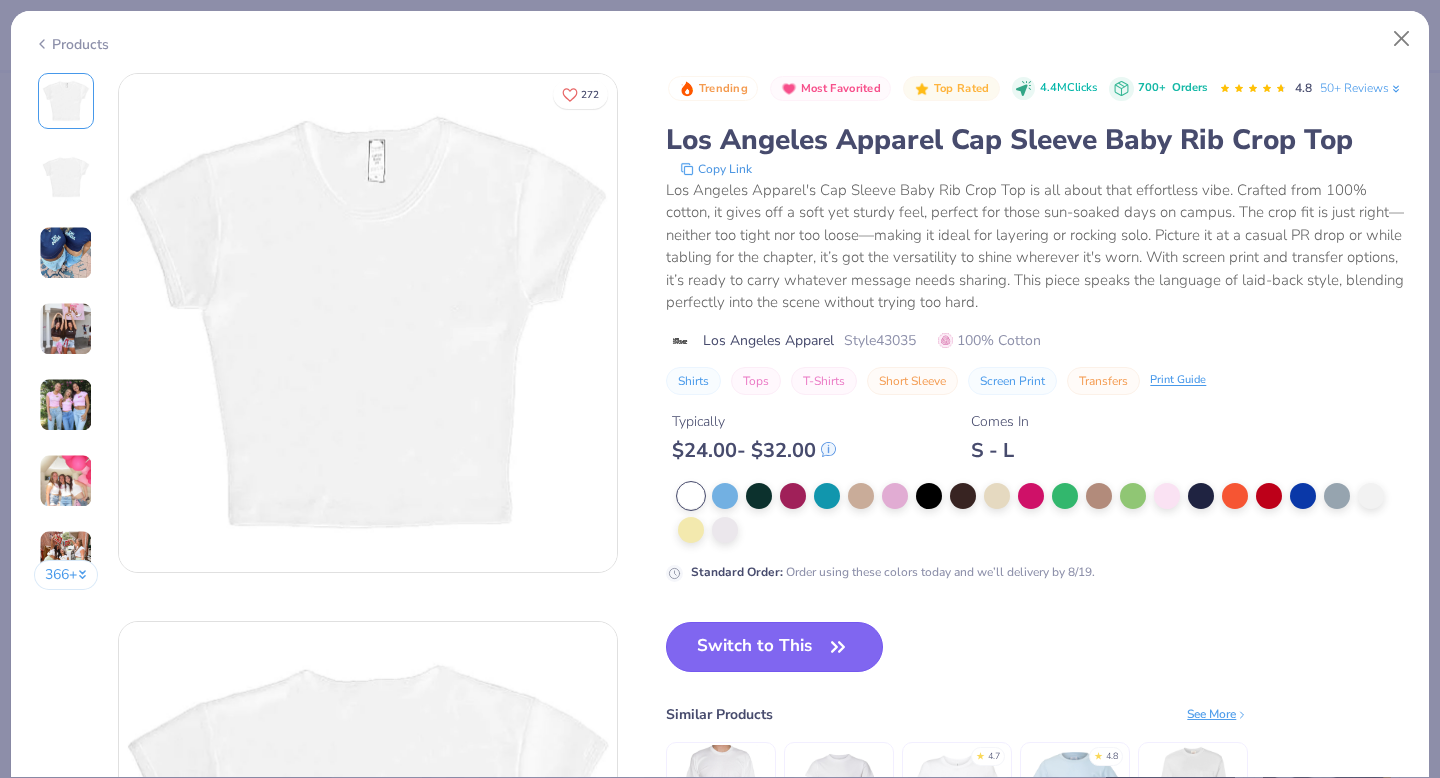 click on "Switch to This" at bounding box center [774, 647] 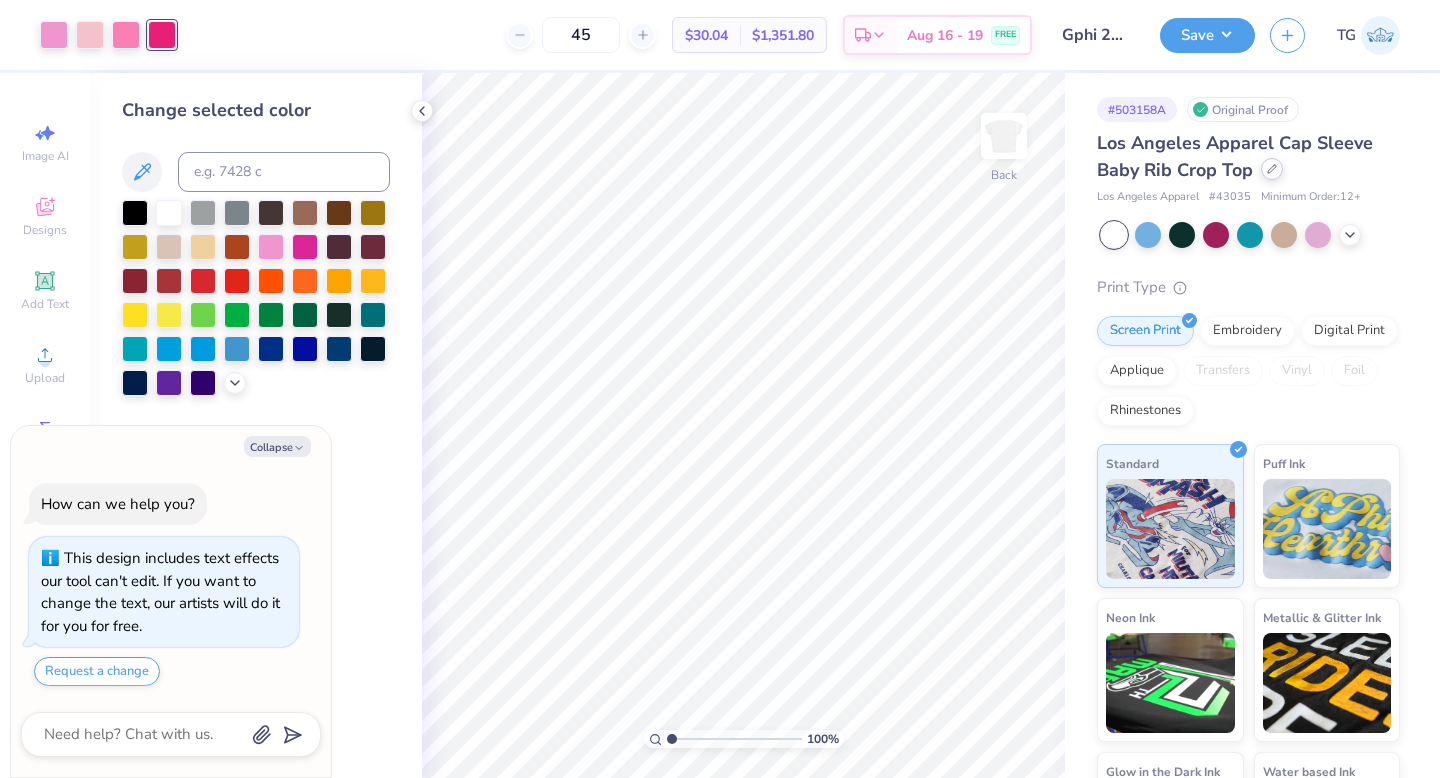 click at bounding box center [1272, 169] 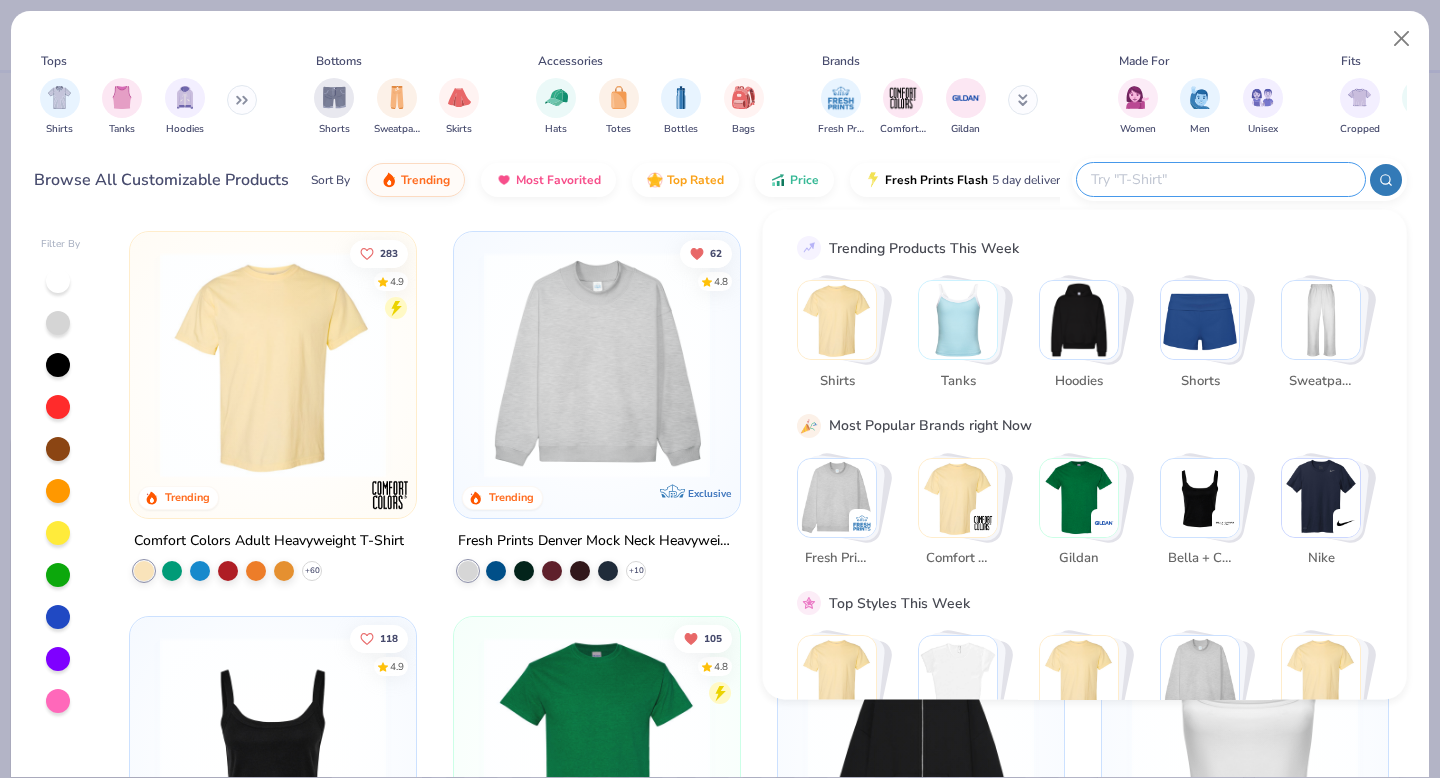 click at bounding box center (1220, 179) 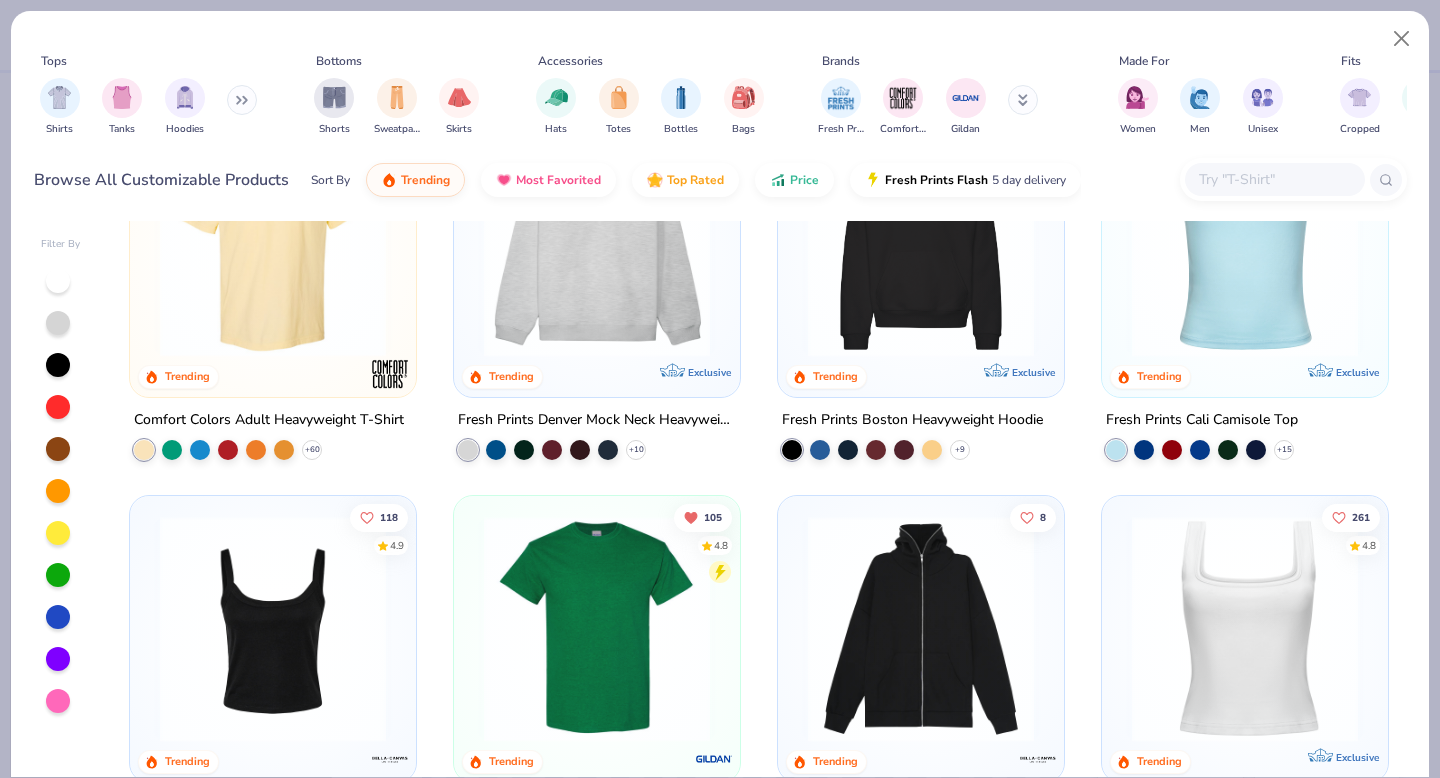 scroll, scrollTop: 153, scrollLeft: 0, axis: vertical 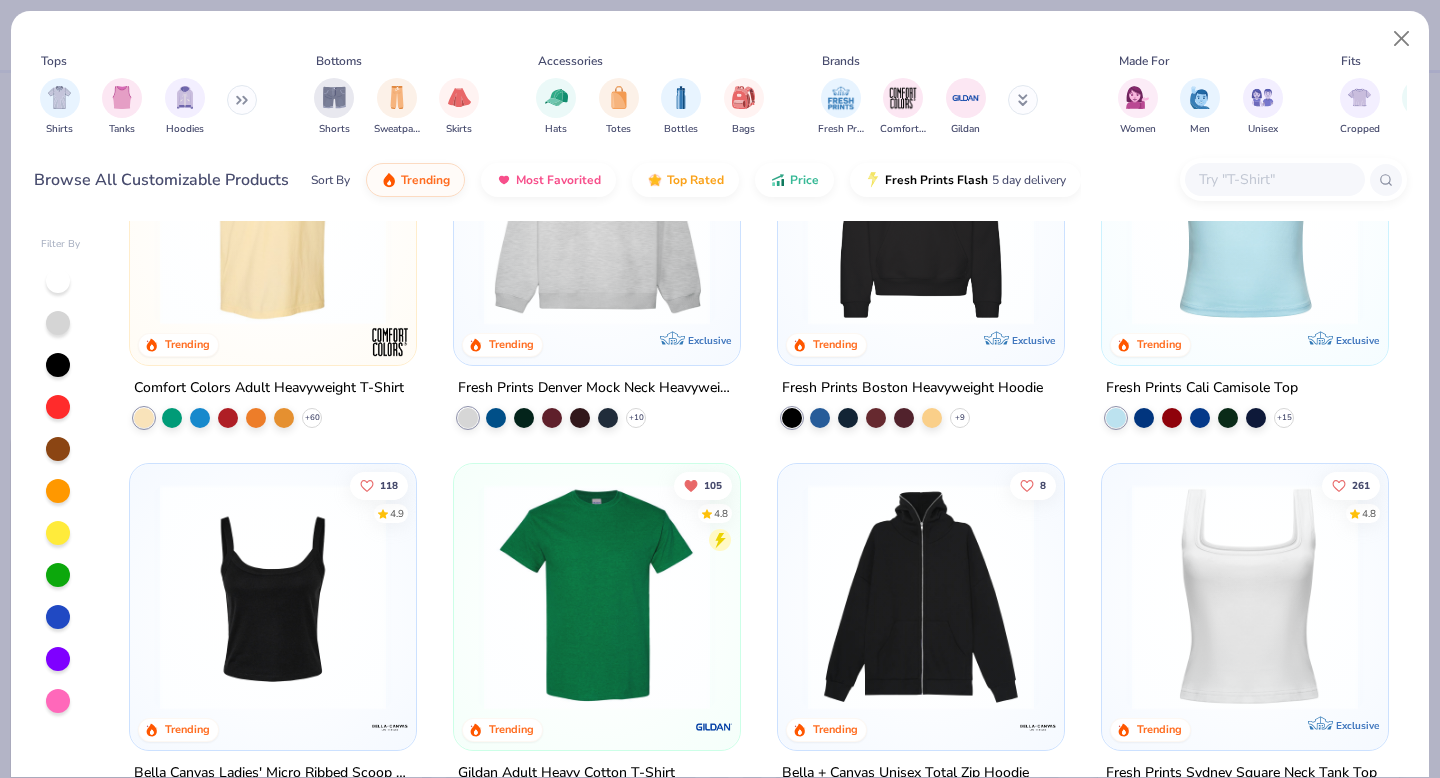 click at bounding box center (273, 597) 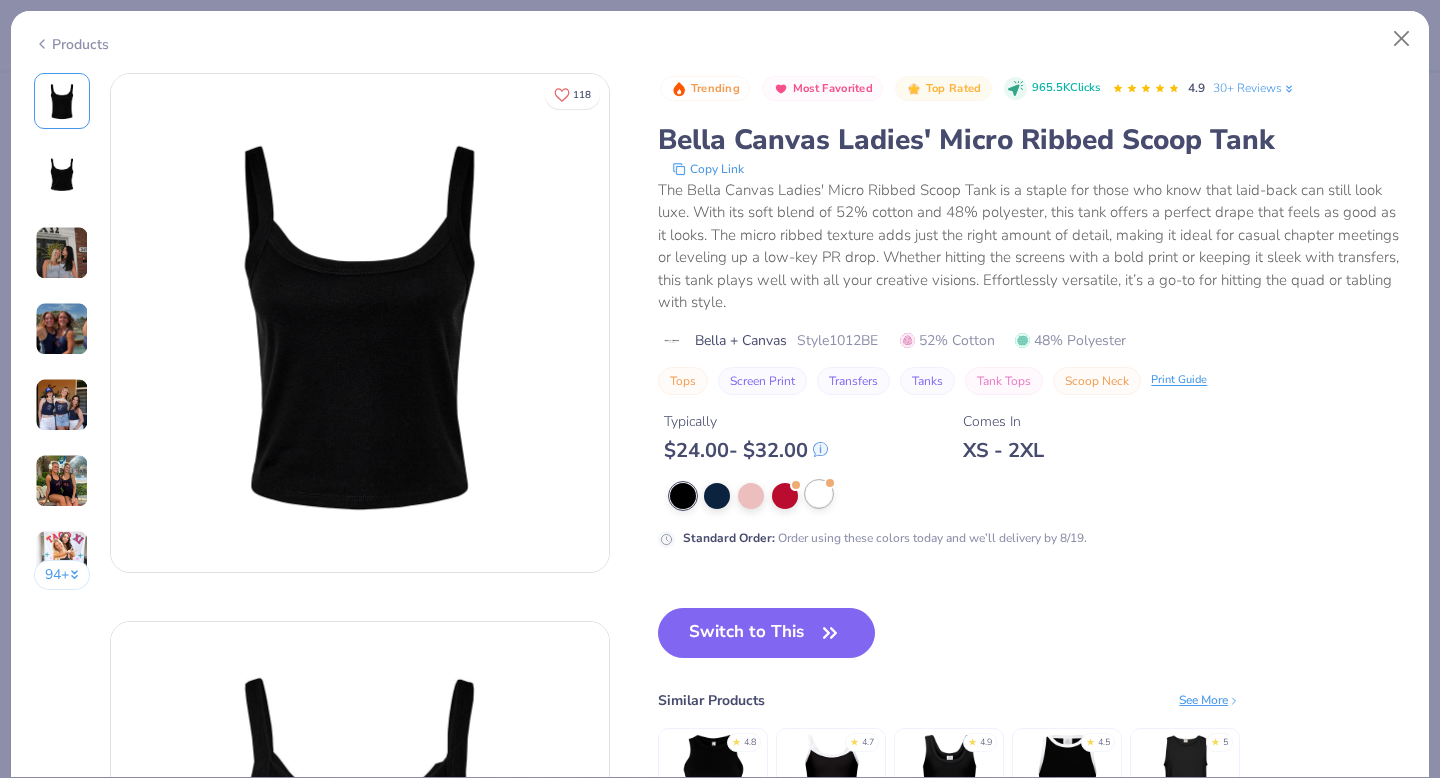 click at bounding box center [819, 494] 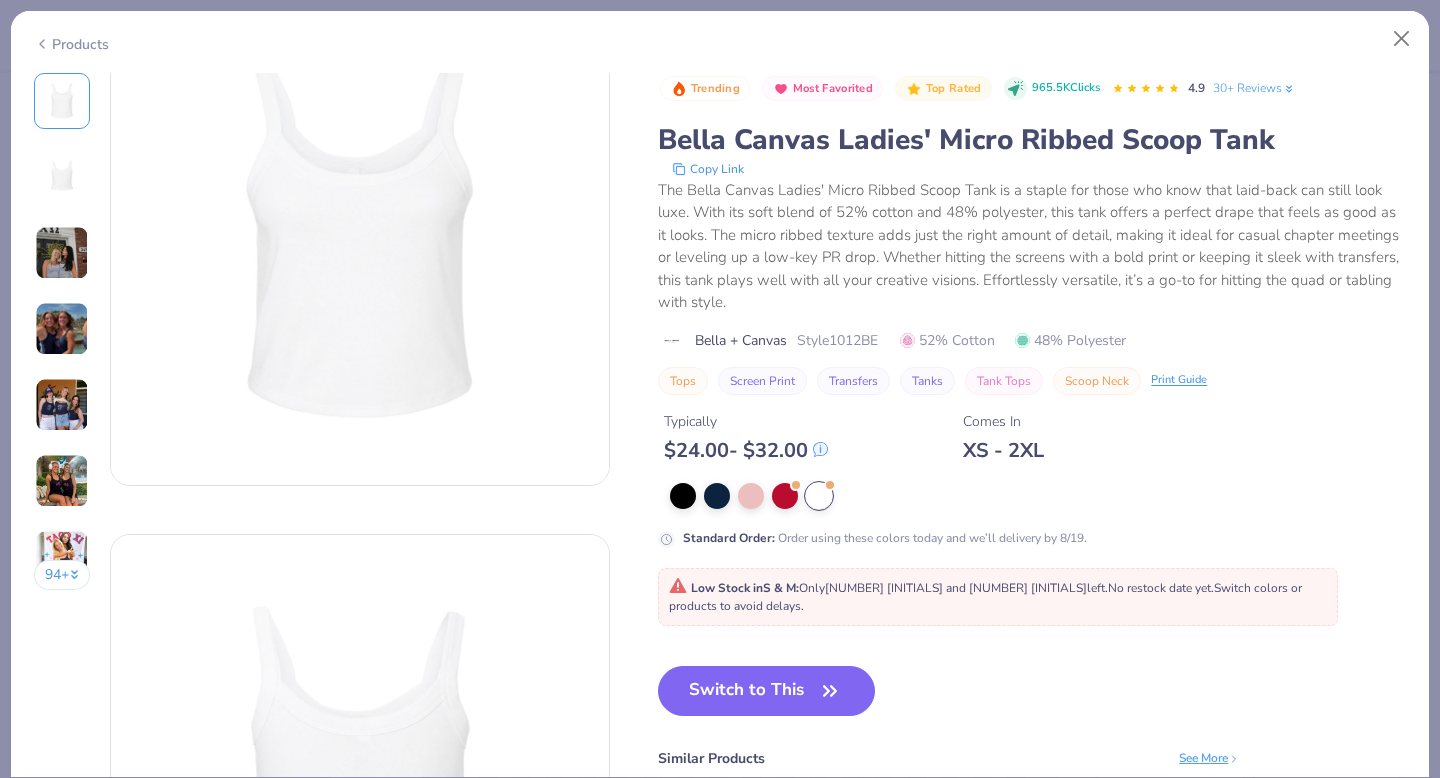 scroll, scrollTop: 88, scrollLeft: 0, axis: vertical 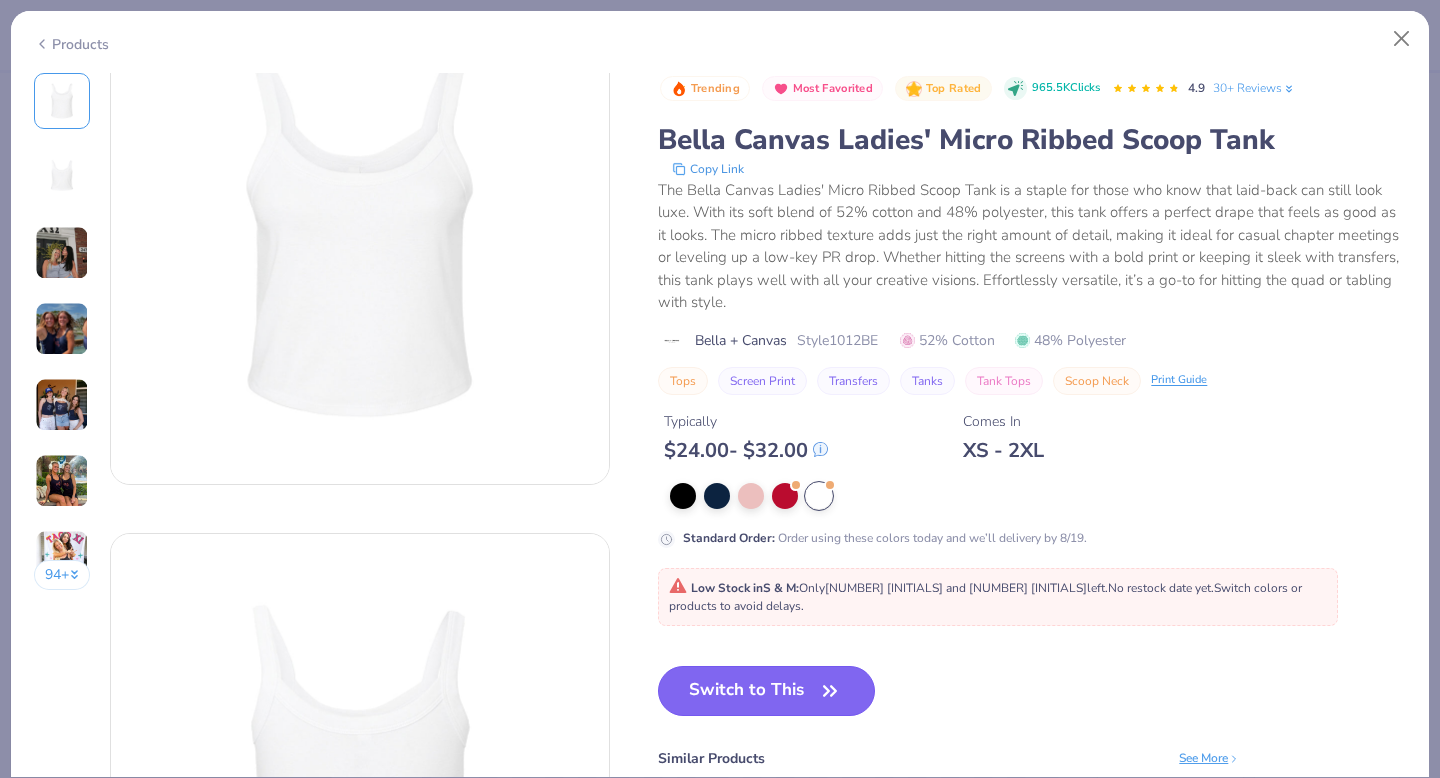click on "Switch to This" at bounding box center [766, 691] 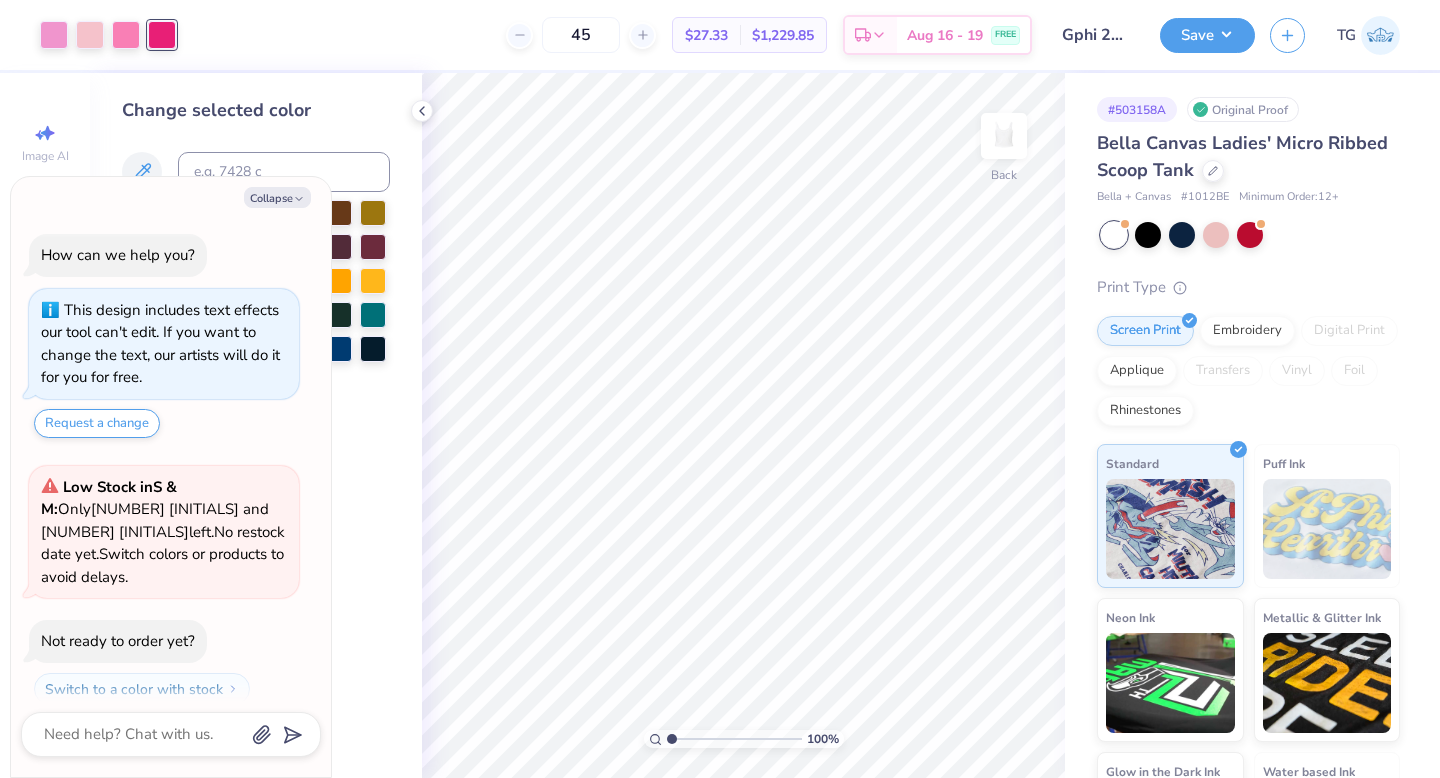 scroll, scrollTop: 34, scrollLeft: 0, axis: vertical 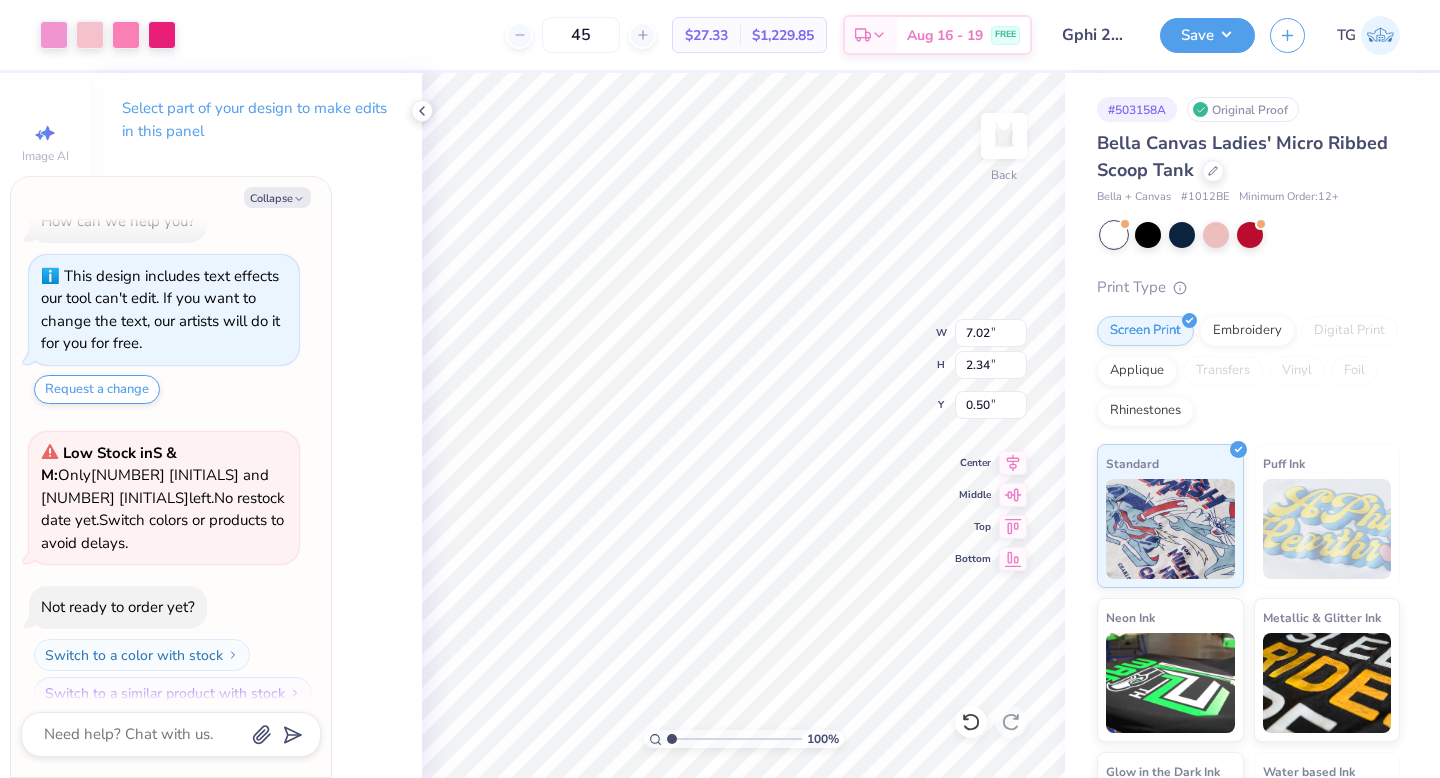 type on "x" 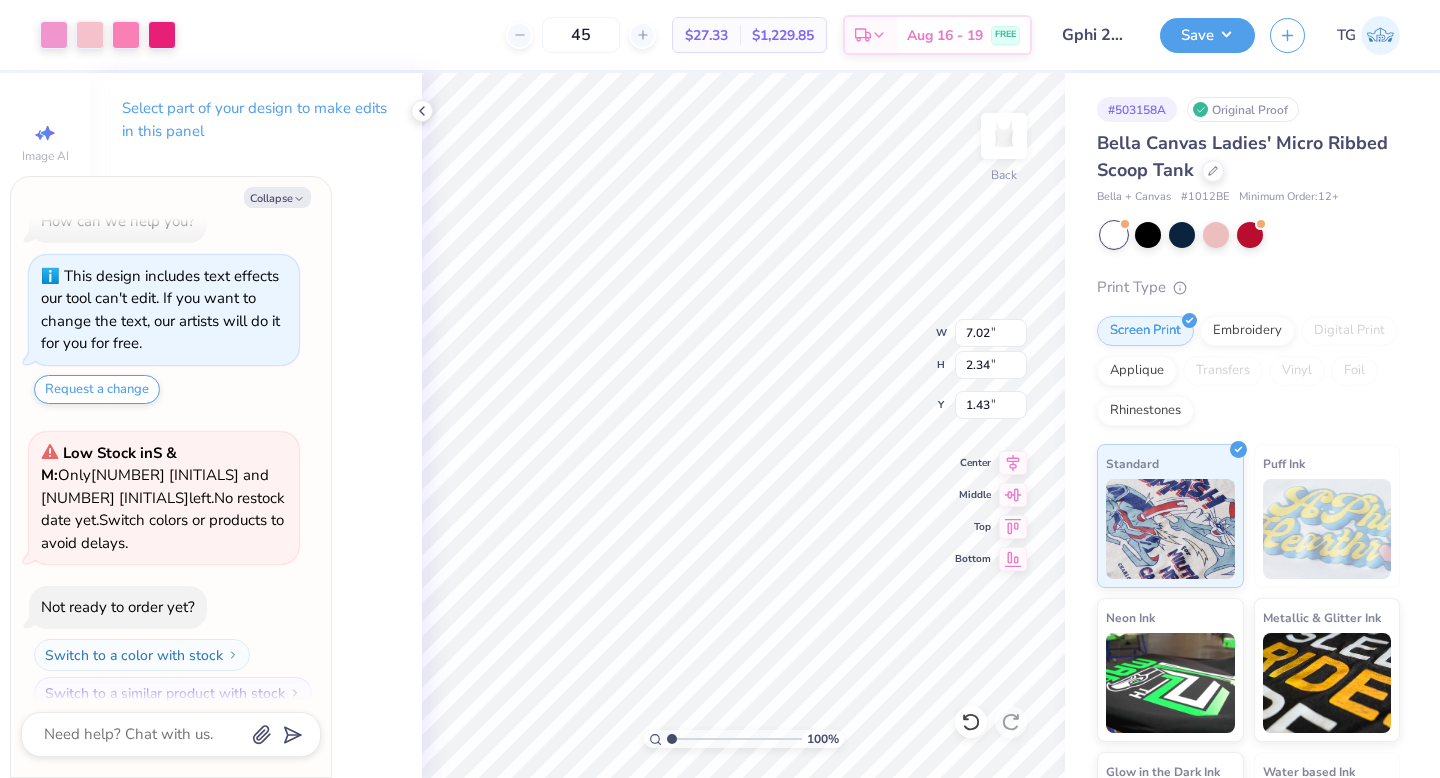 type on "x" 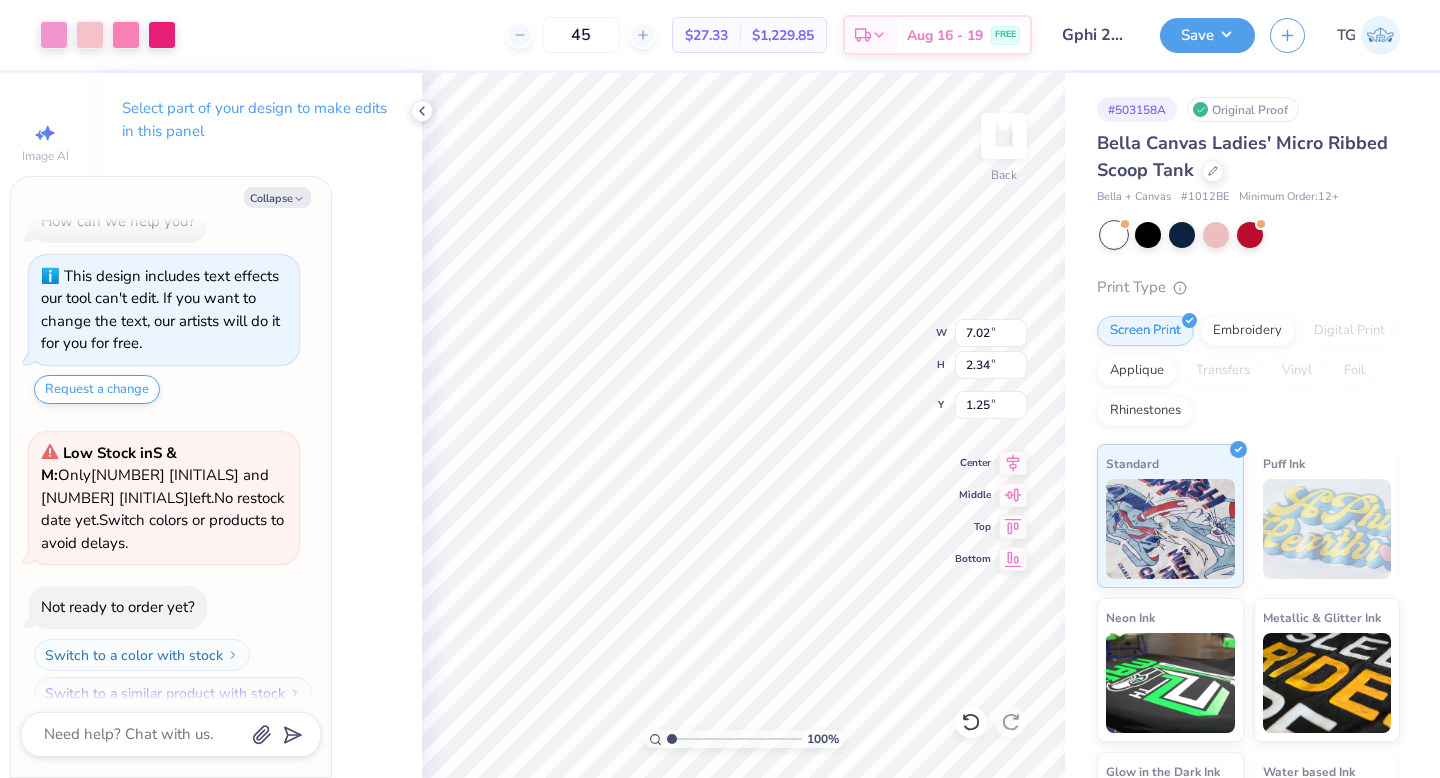 type on "x" 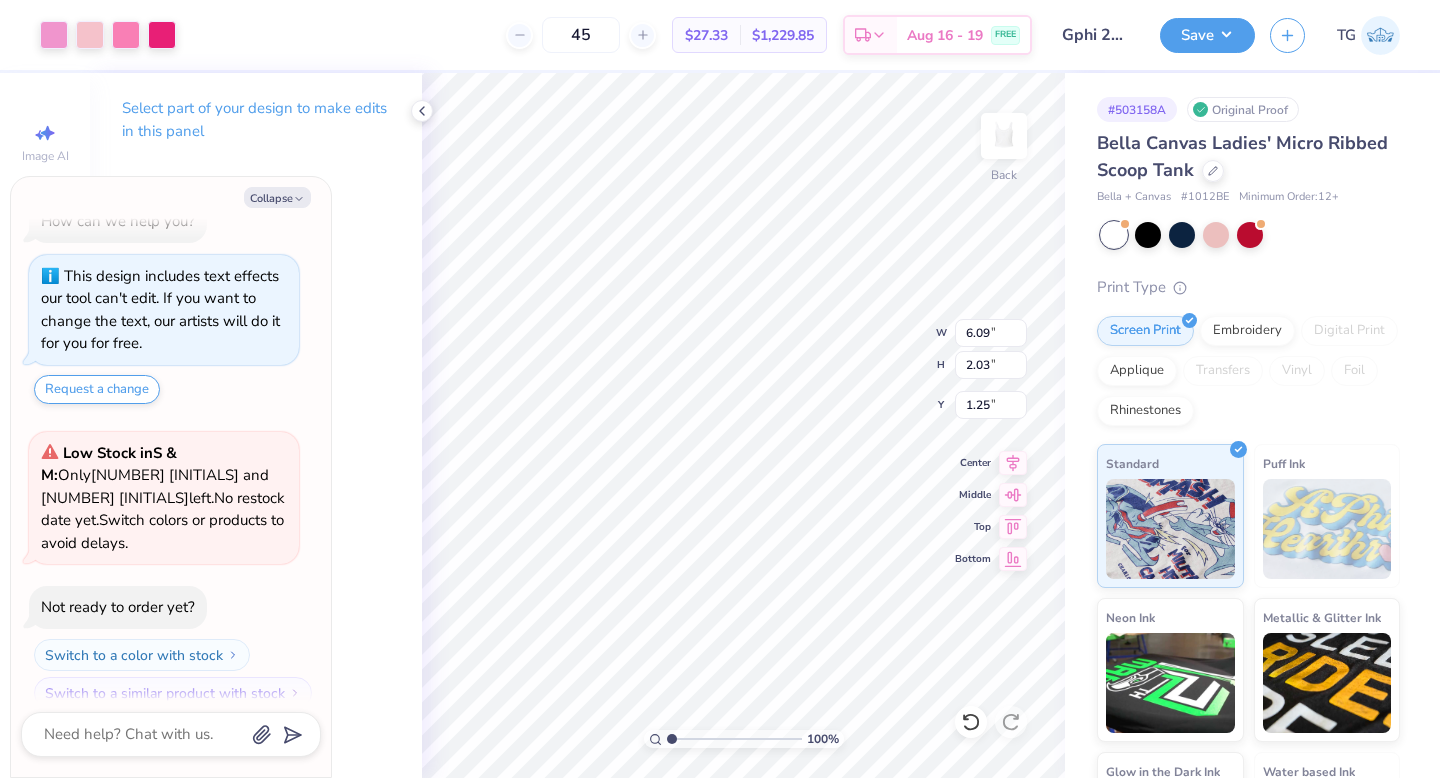 type on "x" 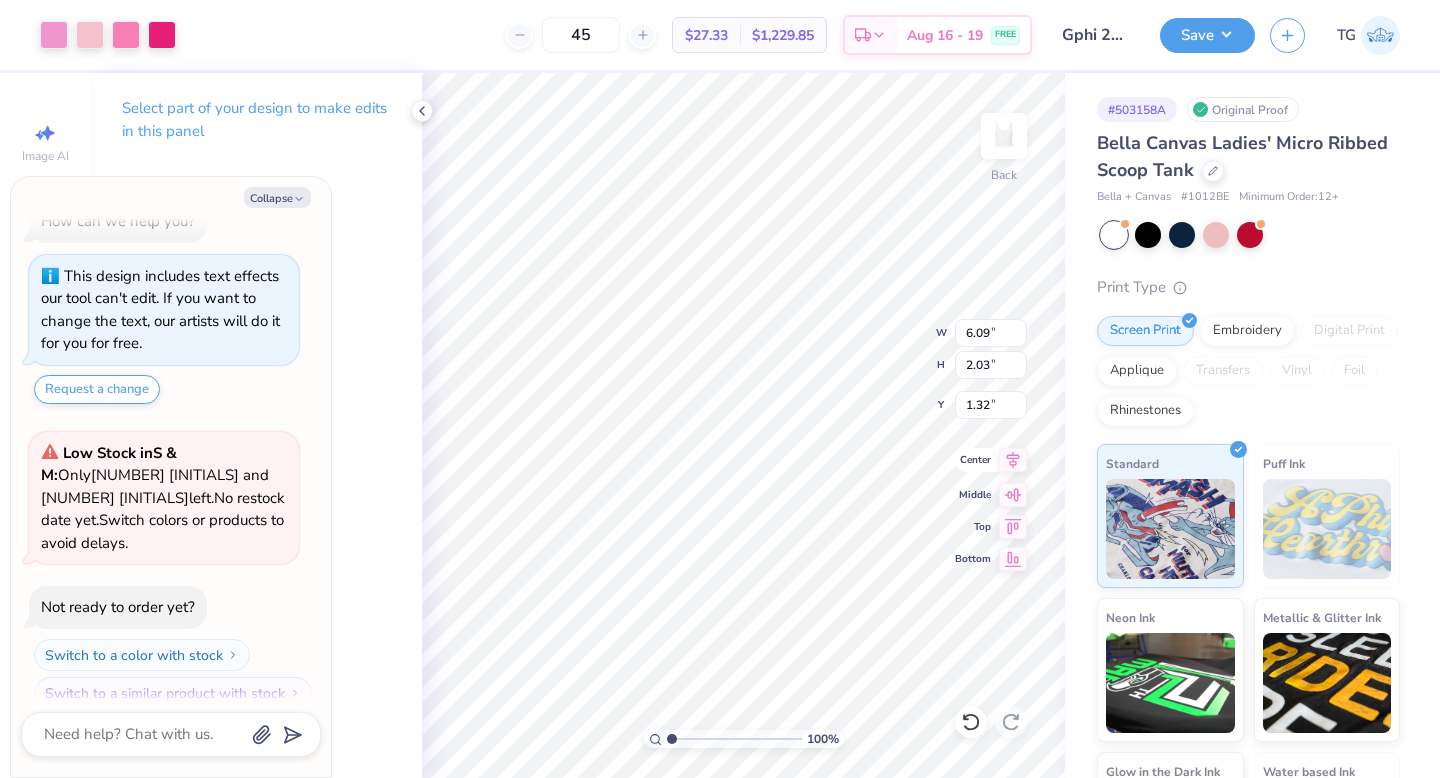 click 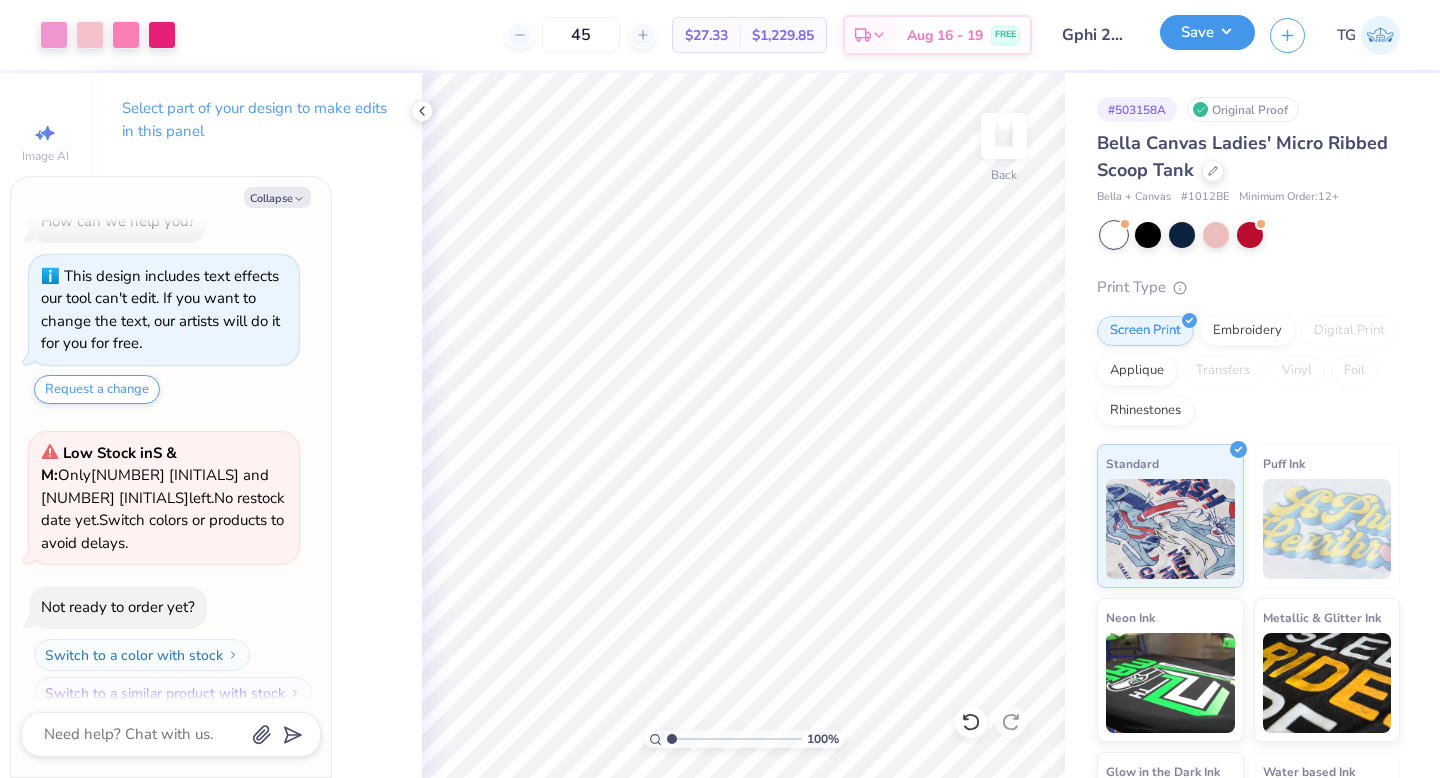 click on "Save" at bounding box center [1207, 32] 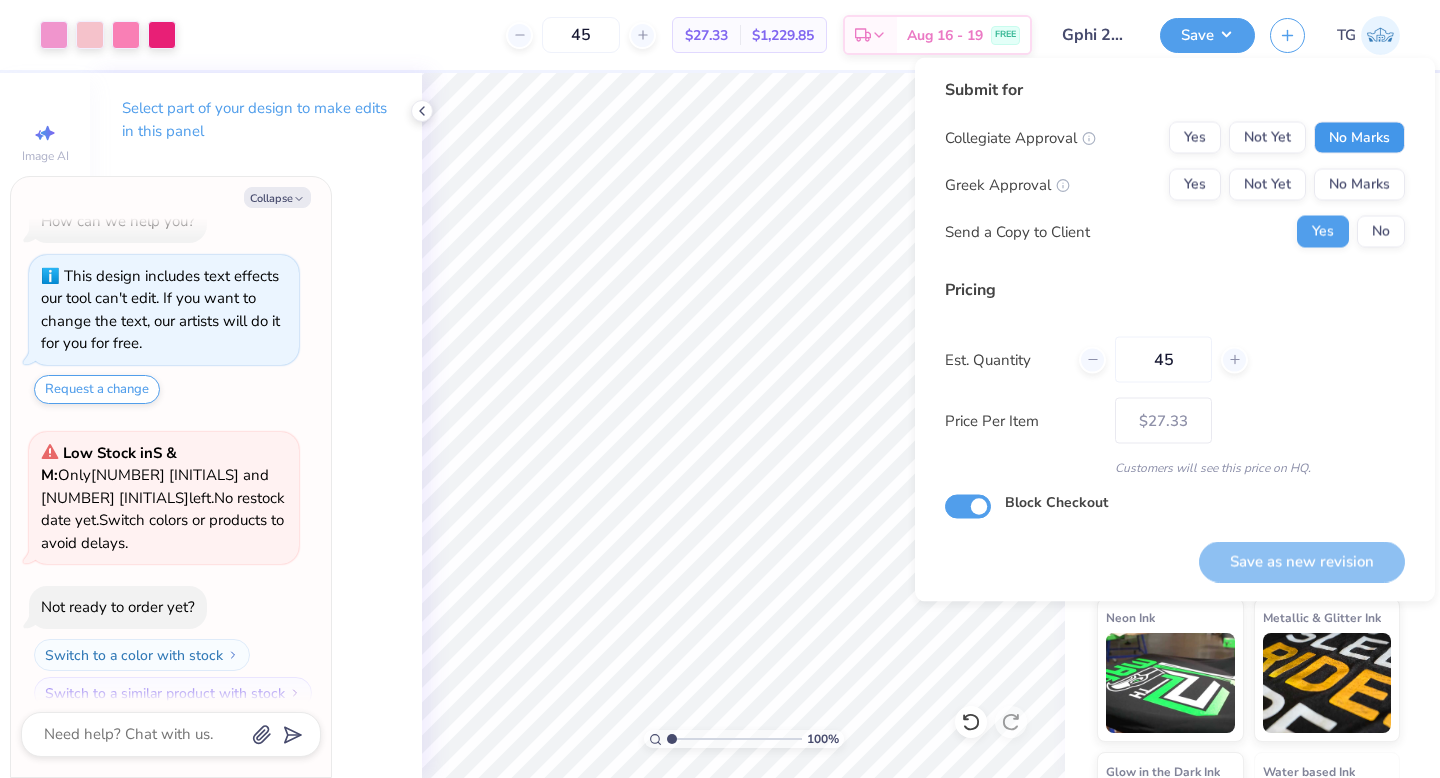 click on "No Marks" at bounding box center (1359, 138) 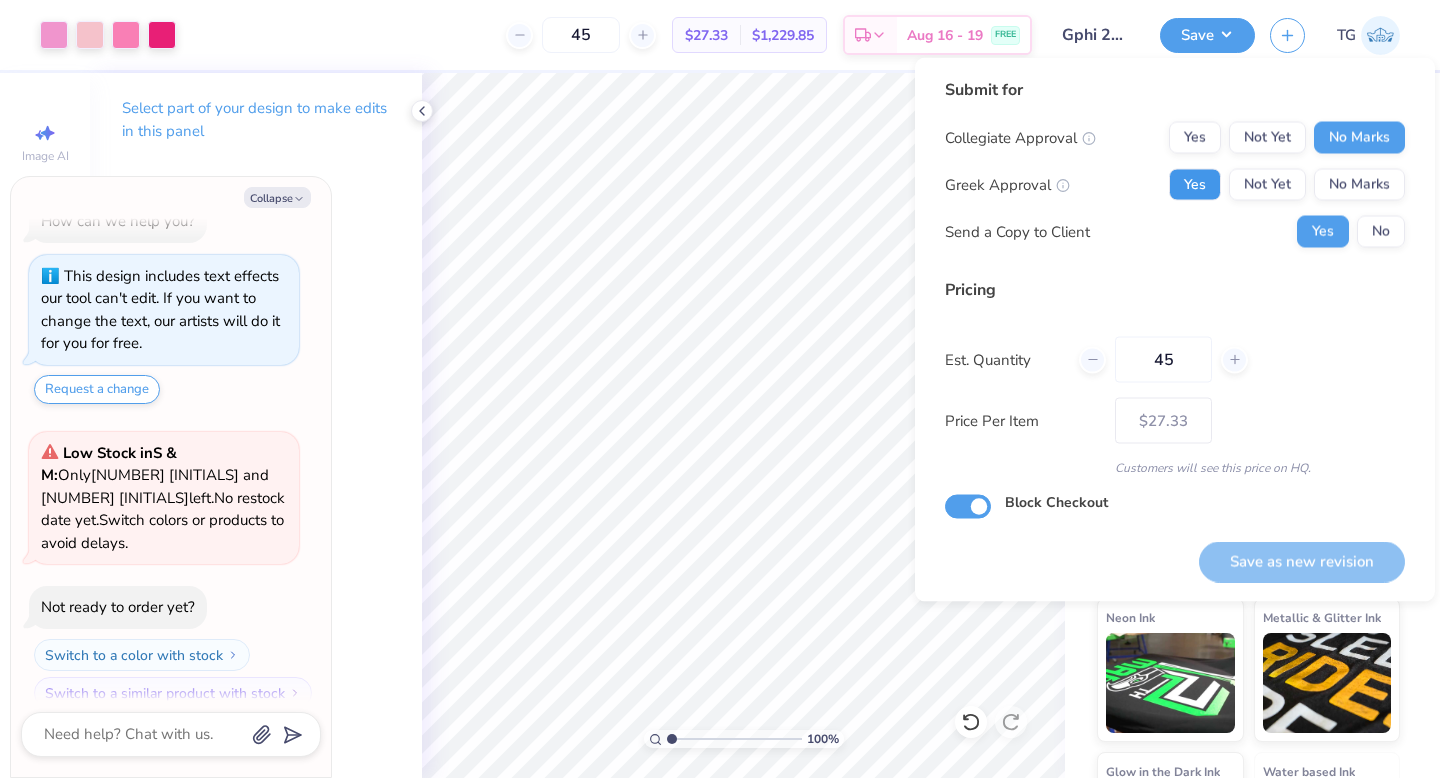 click on "Yes" at bounding box center [1195, 185] 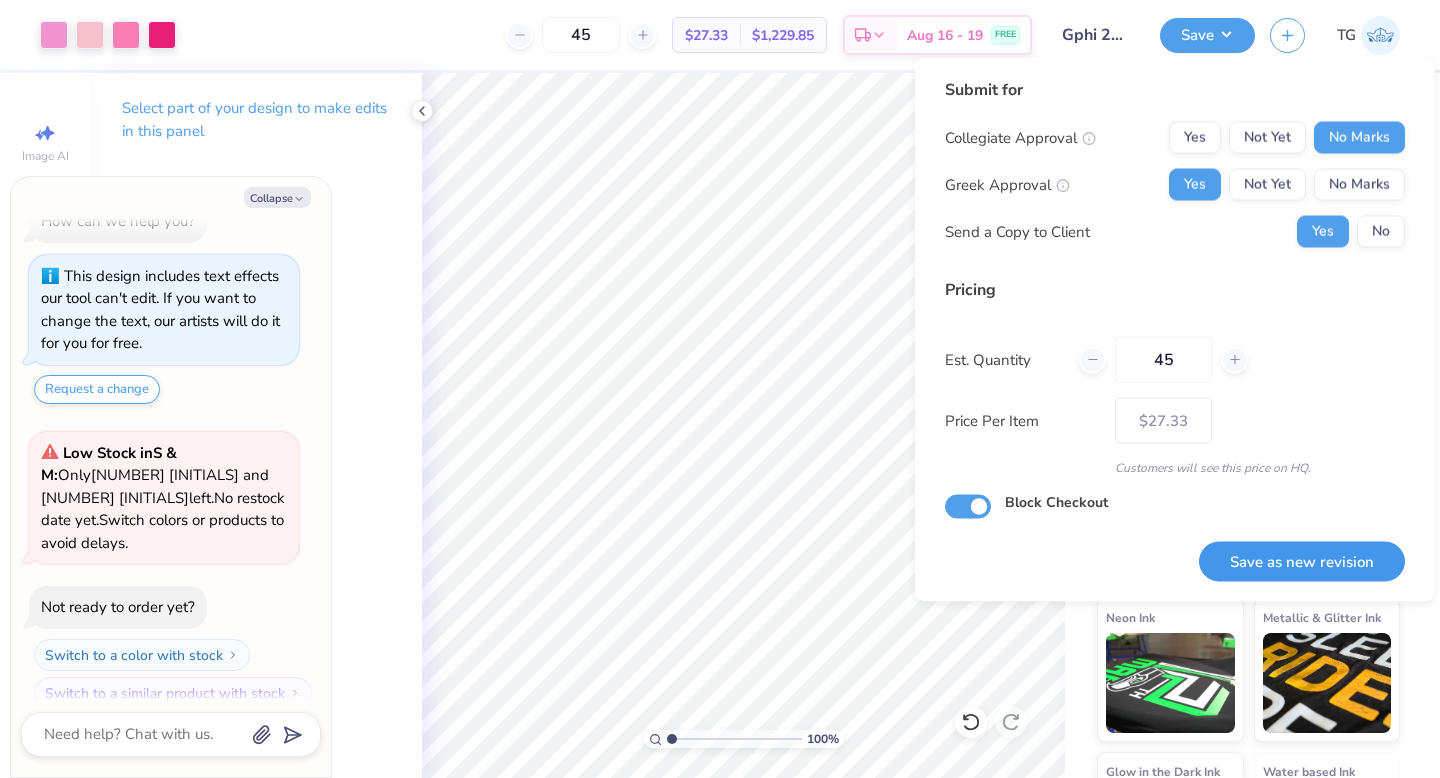 click on "Save as new revision" at bounding box center [1302, 561] 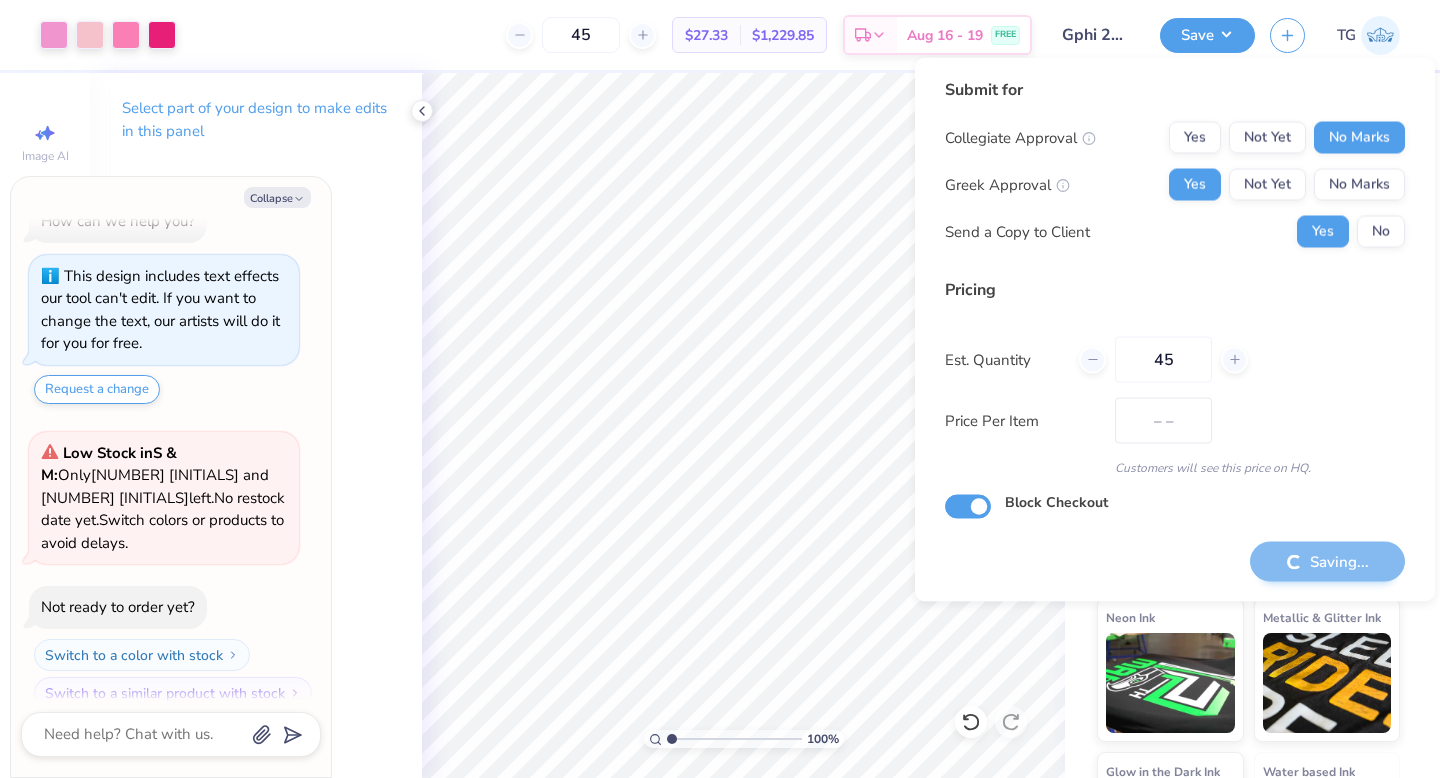 type on "$27.33" 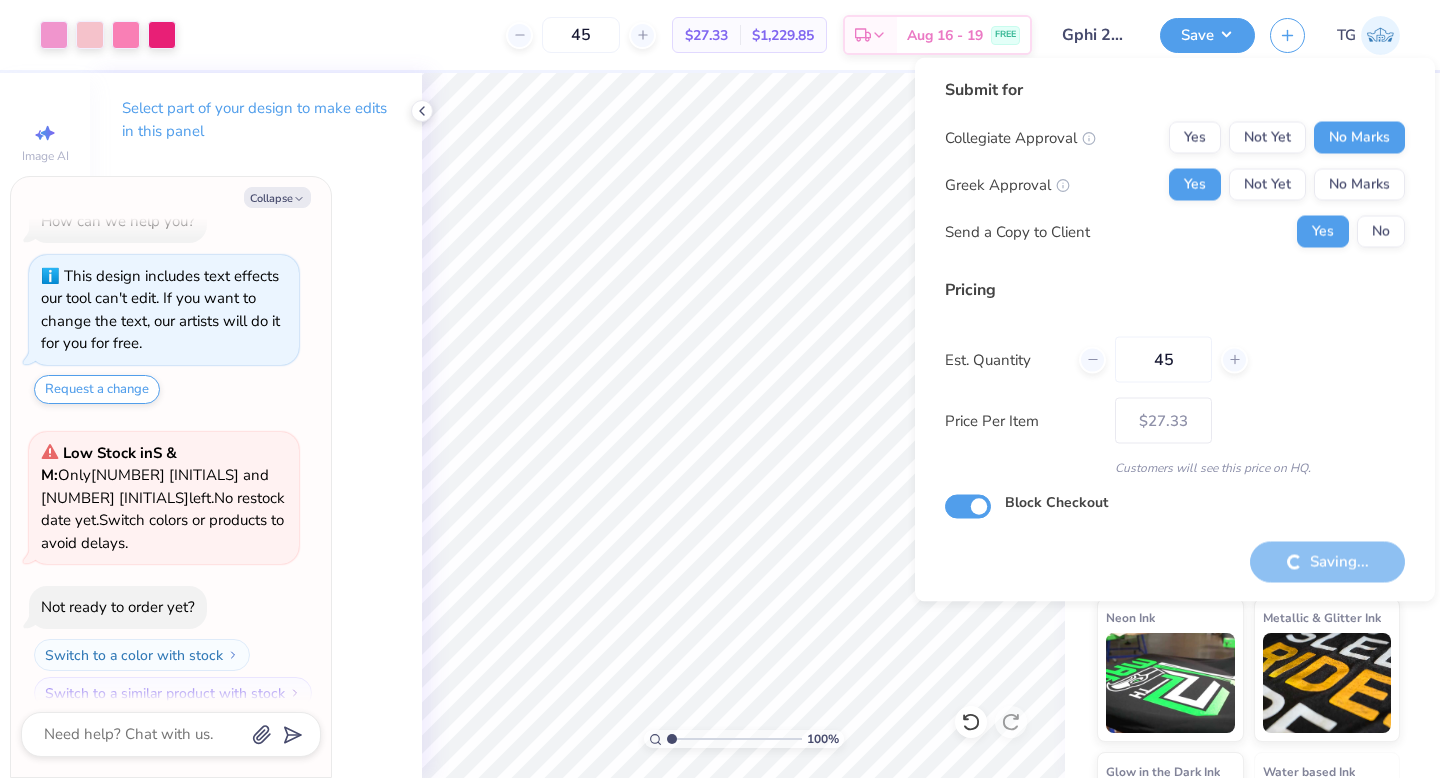type on "x" 